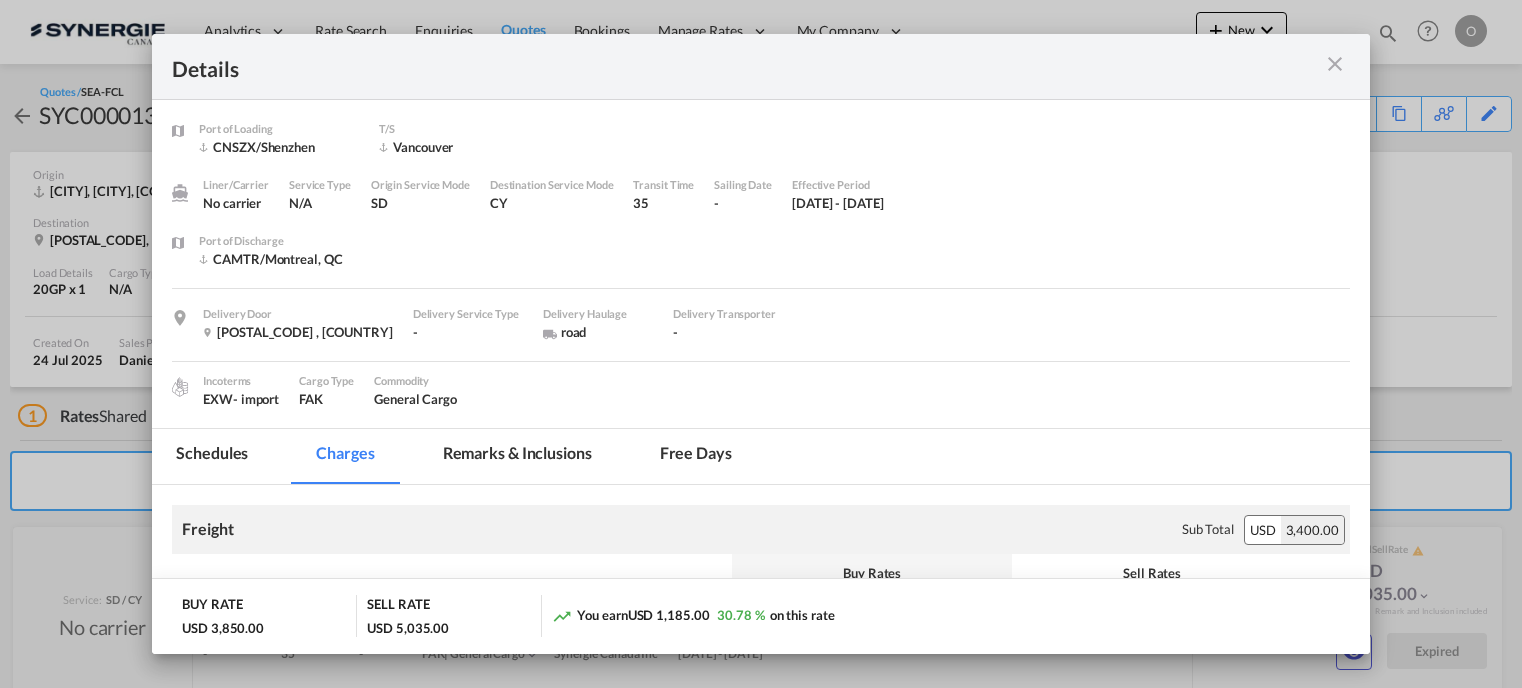 scroll, scrollTop: 0, scrollLeft: 0, axis: both 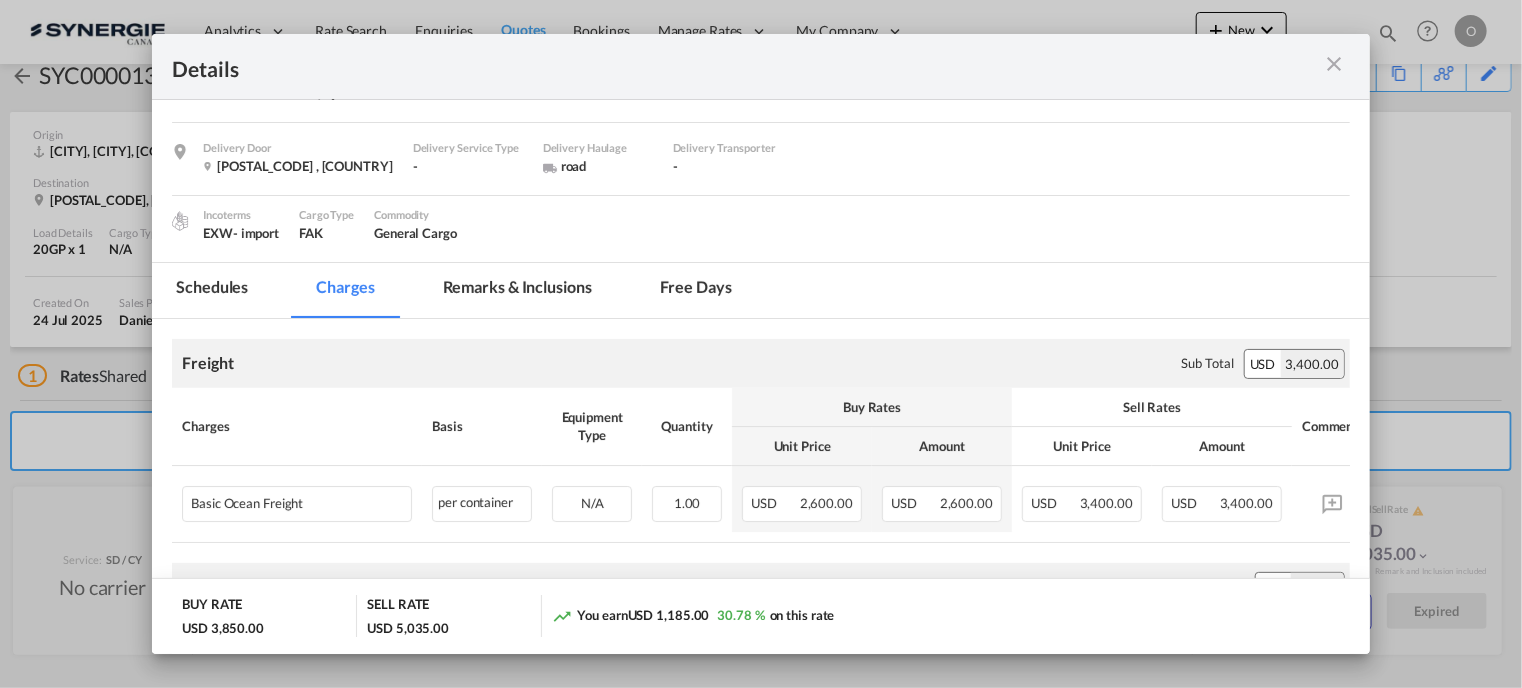 click at bounding box center [1335, 64] 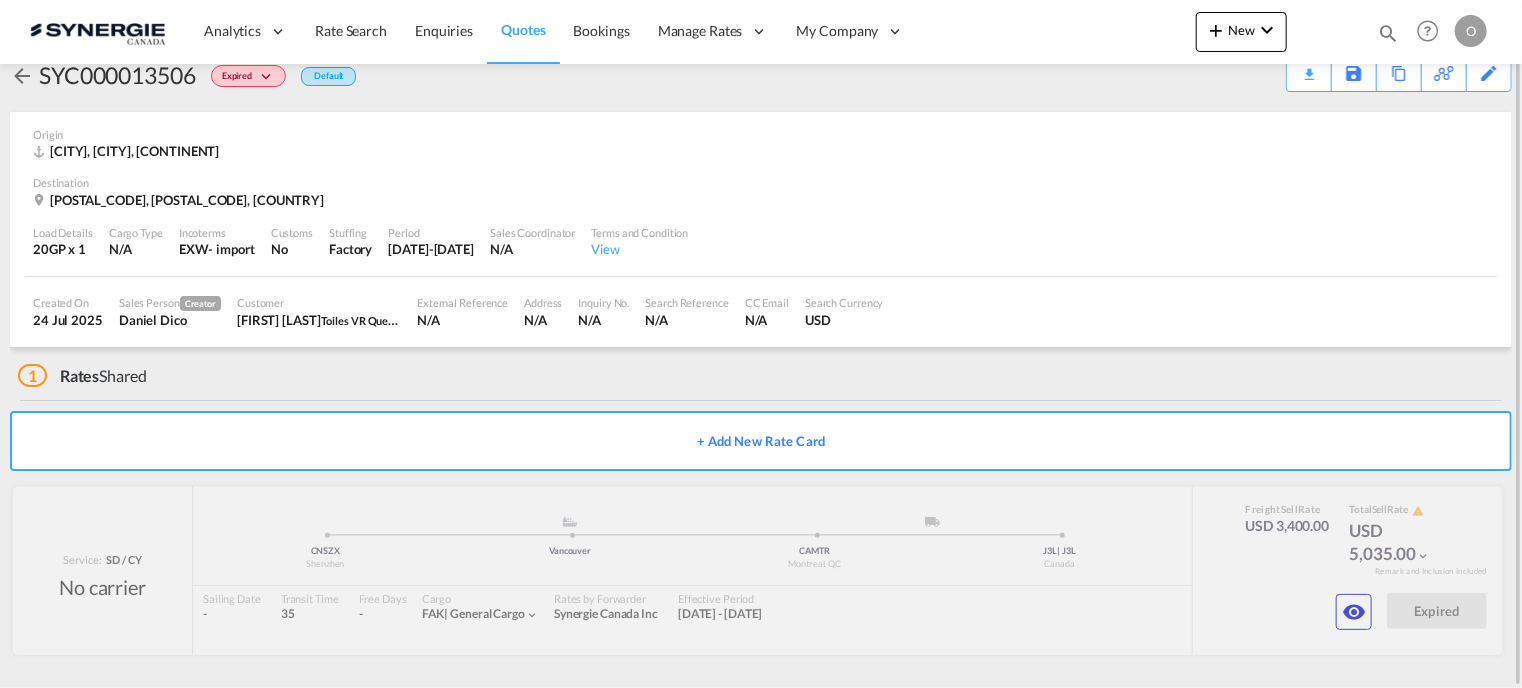 click at bounding box center [1388, 33] 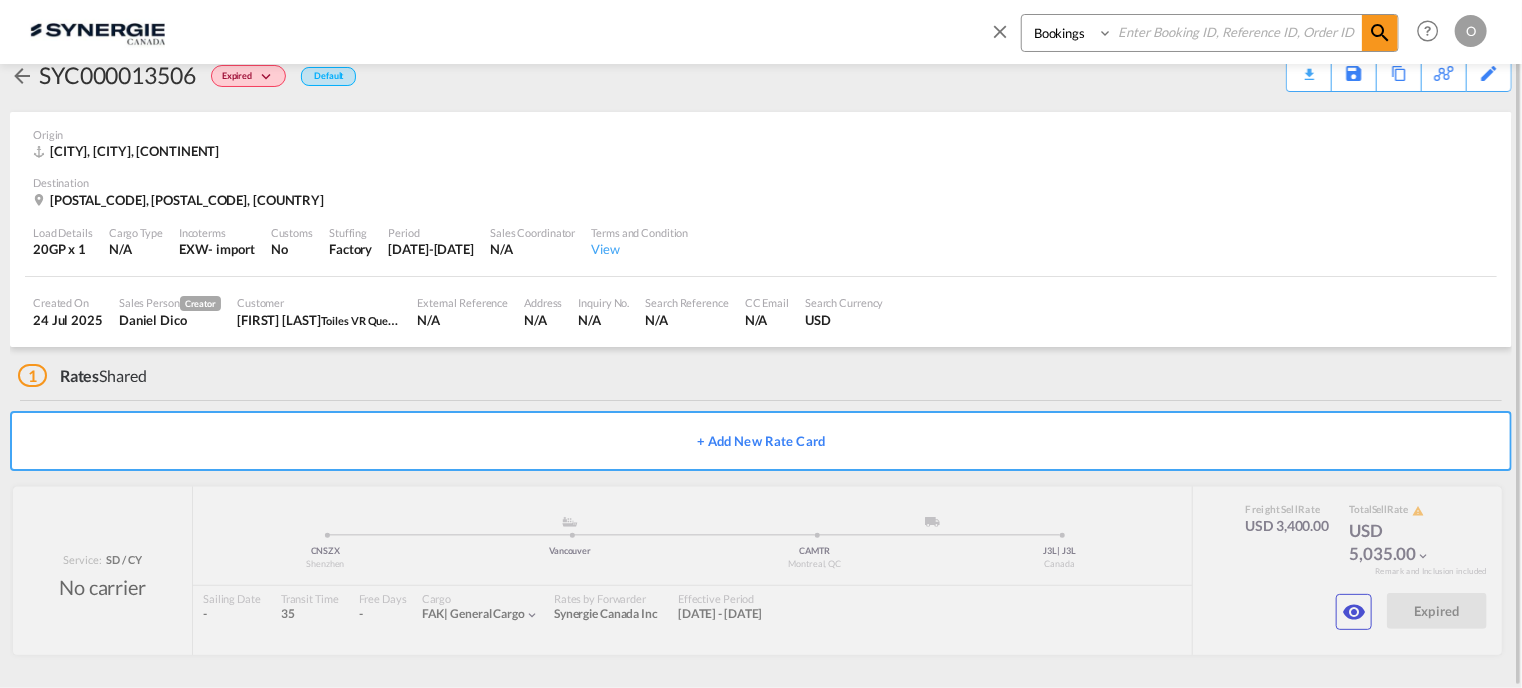 click on "Bookings Quotes Enquiries" at bounding box center (1069, 33) 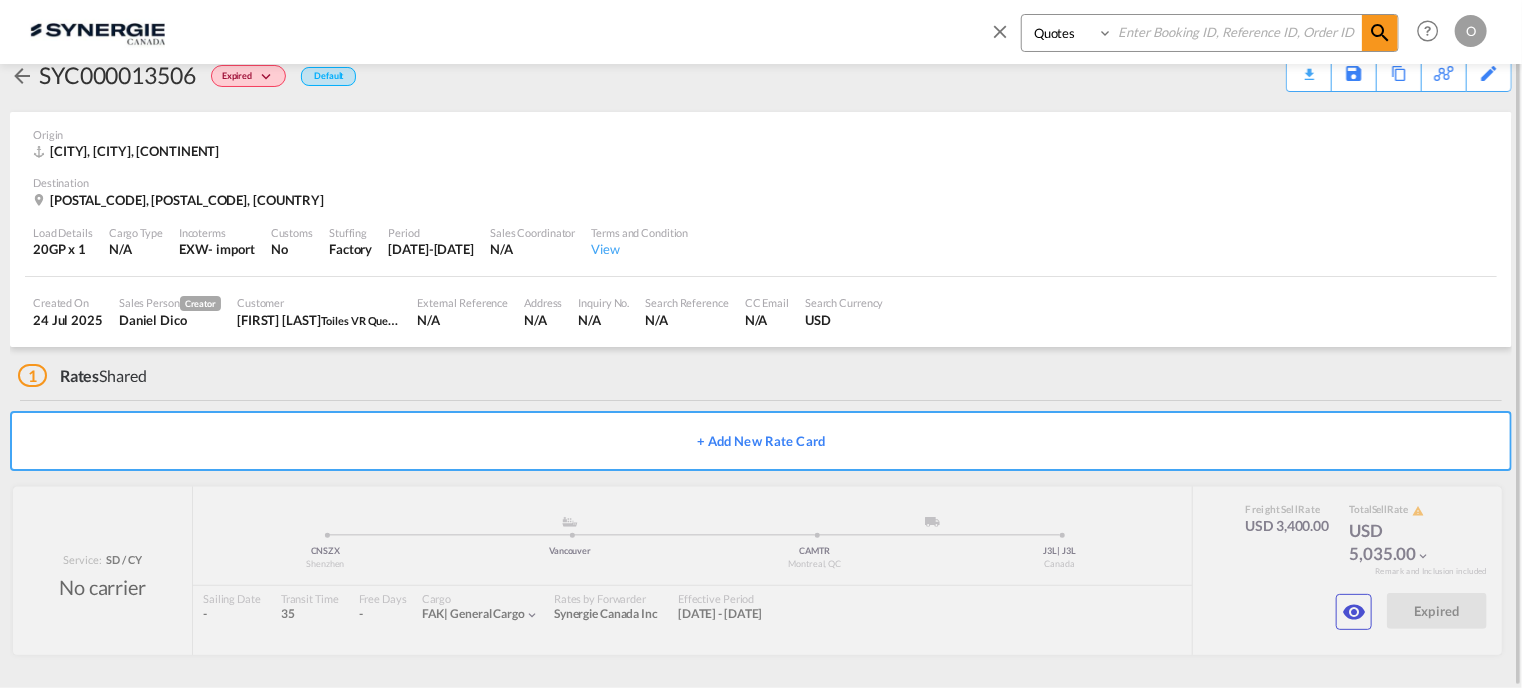 click on "Bookings Quotes Enquiries" at bounding box center (1069, 33) 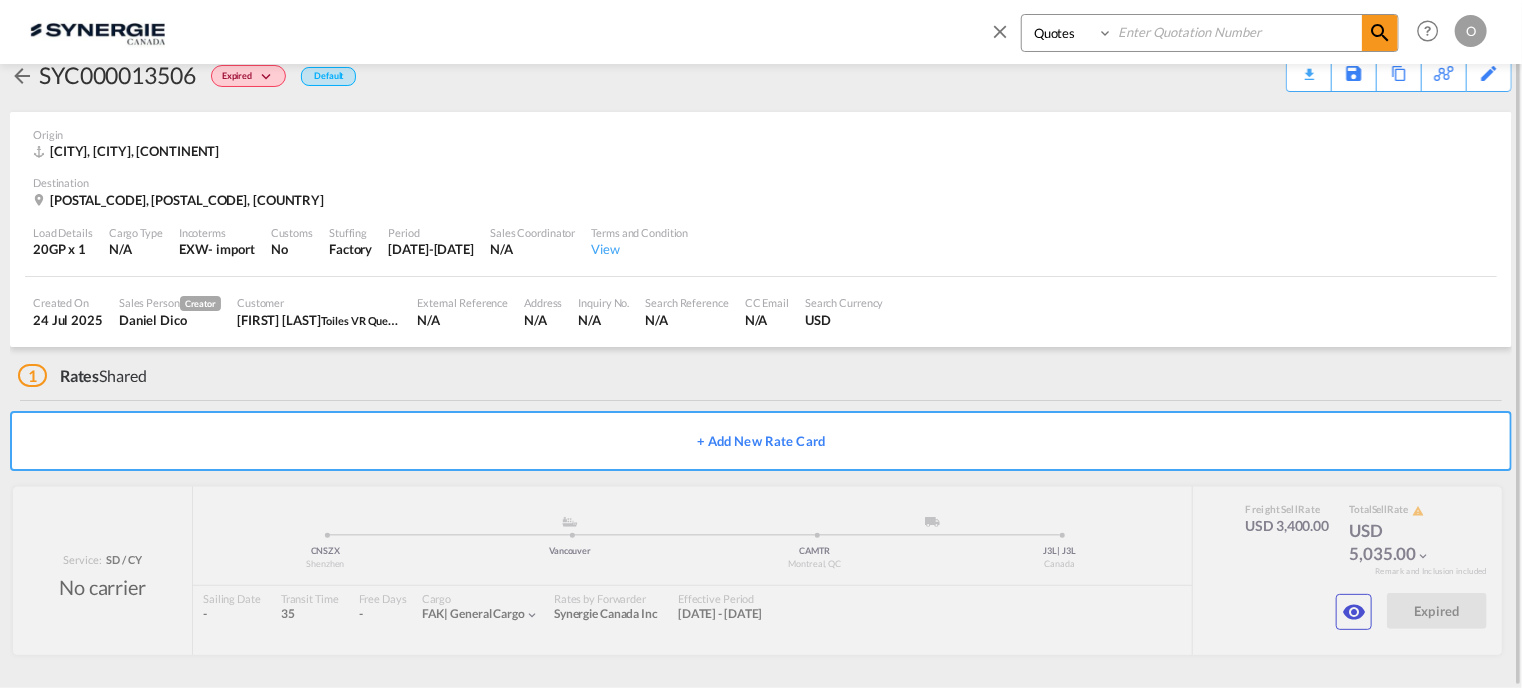 click at bounding box center [1237, 32] 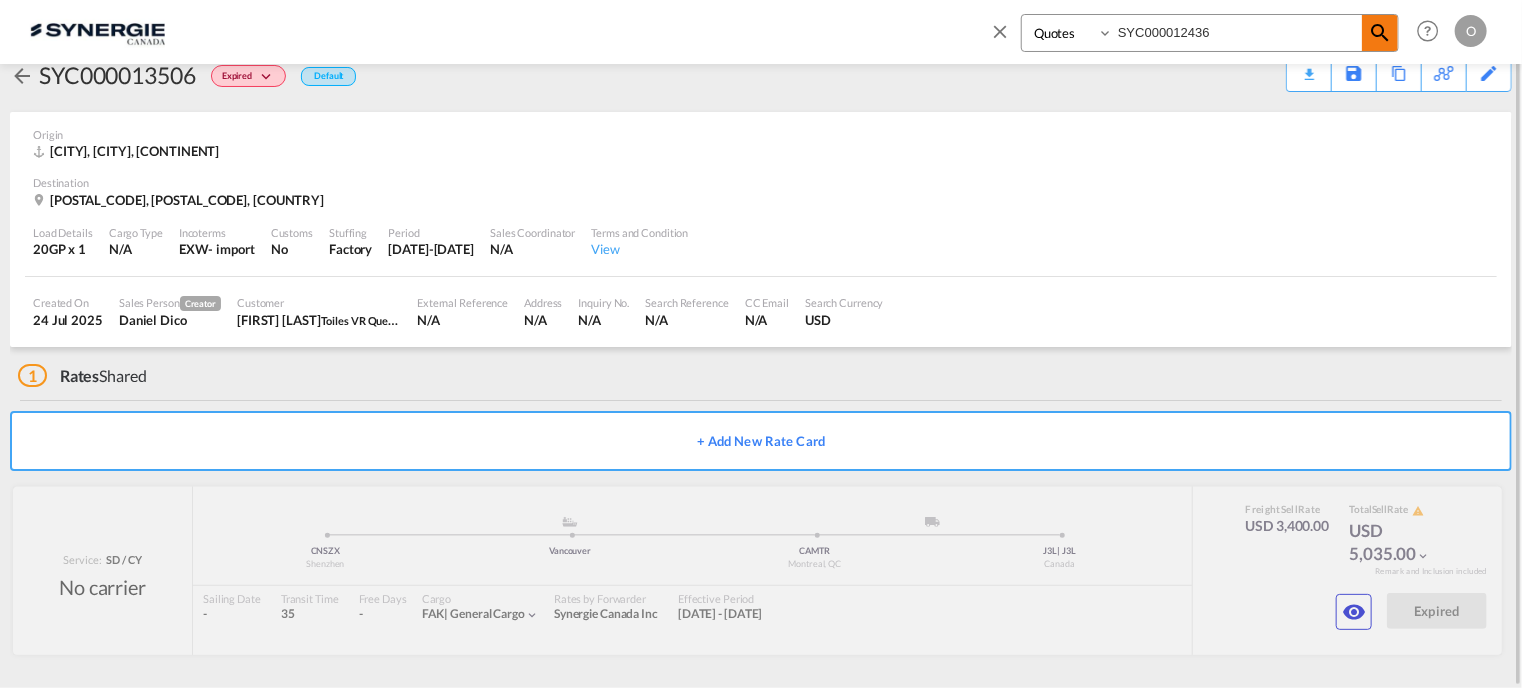 type on "SYC000012436" 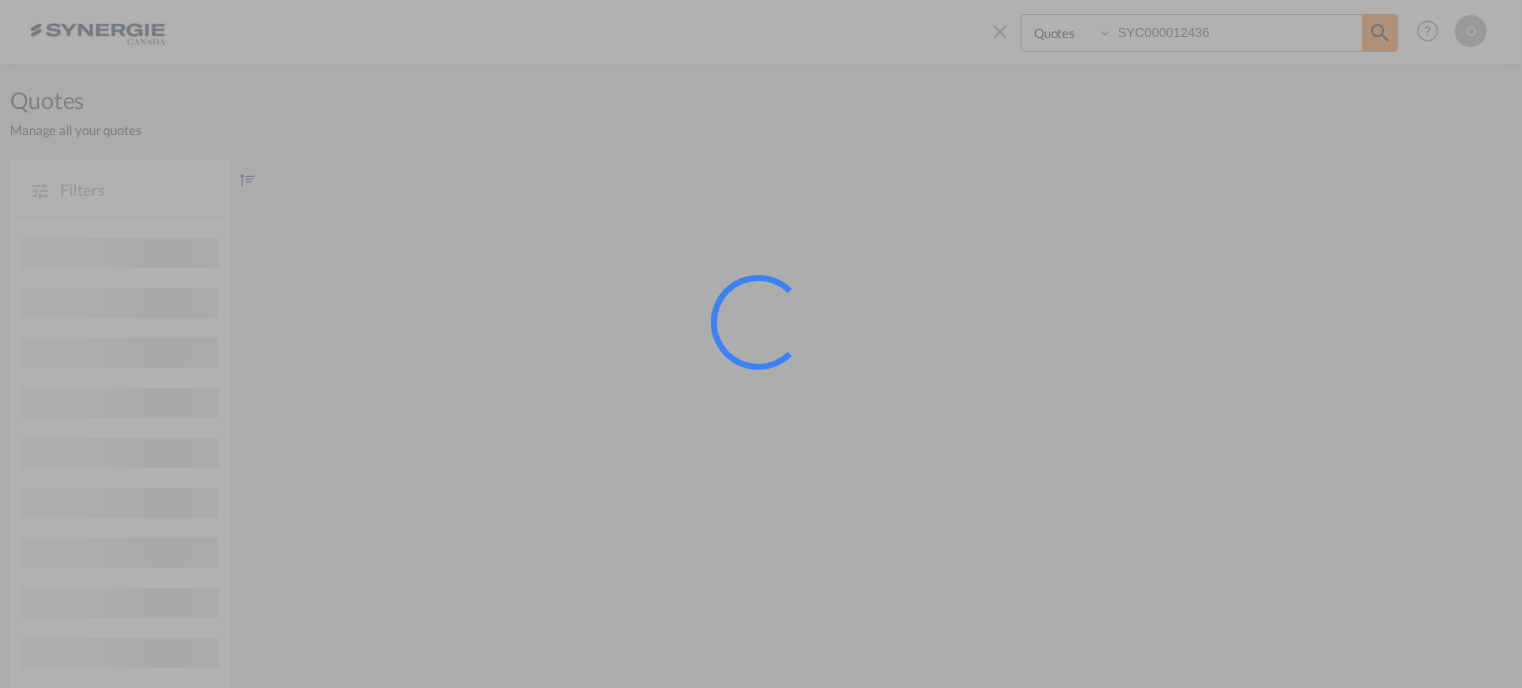 scroll, scrollTop: 0, scrollLeft: 0, axis: both 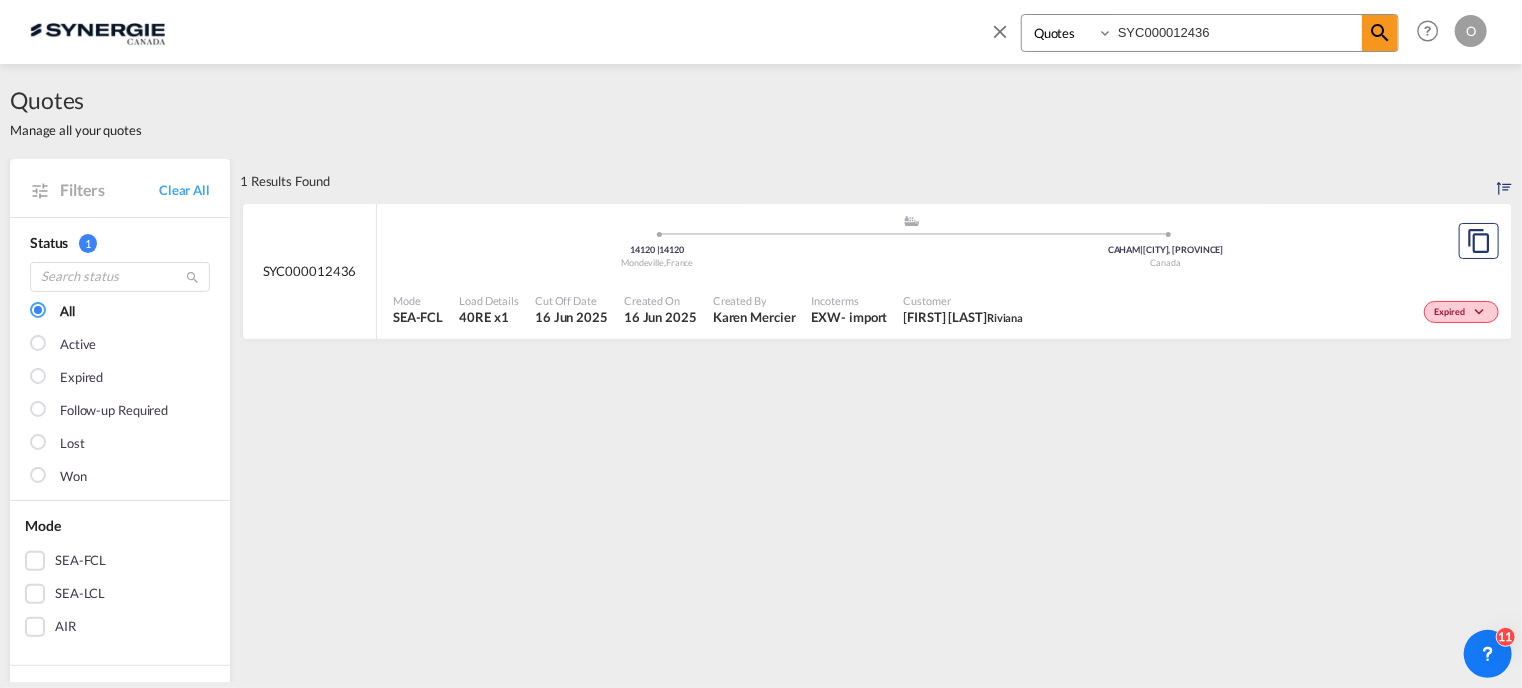 click on "Canada" at bounding box center (1166, 263) 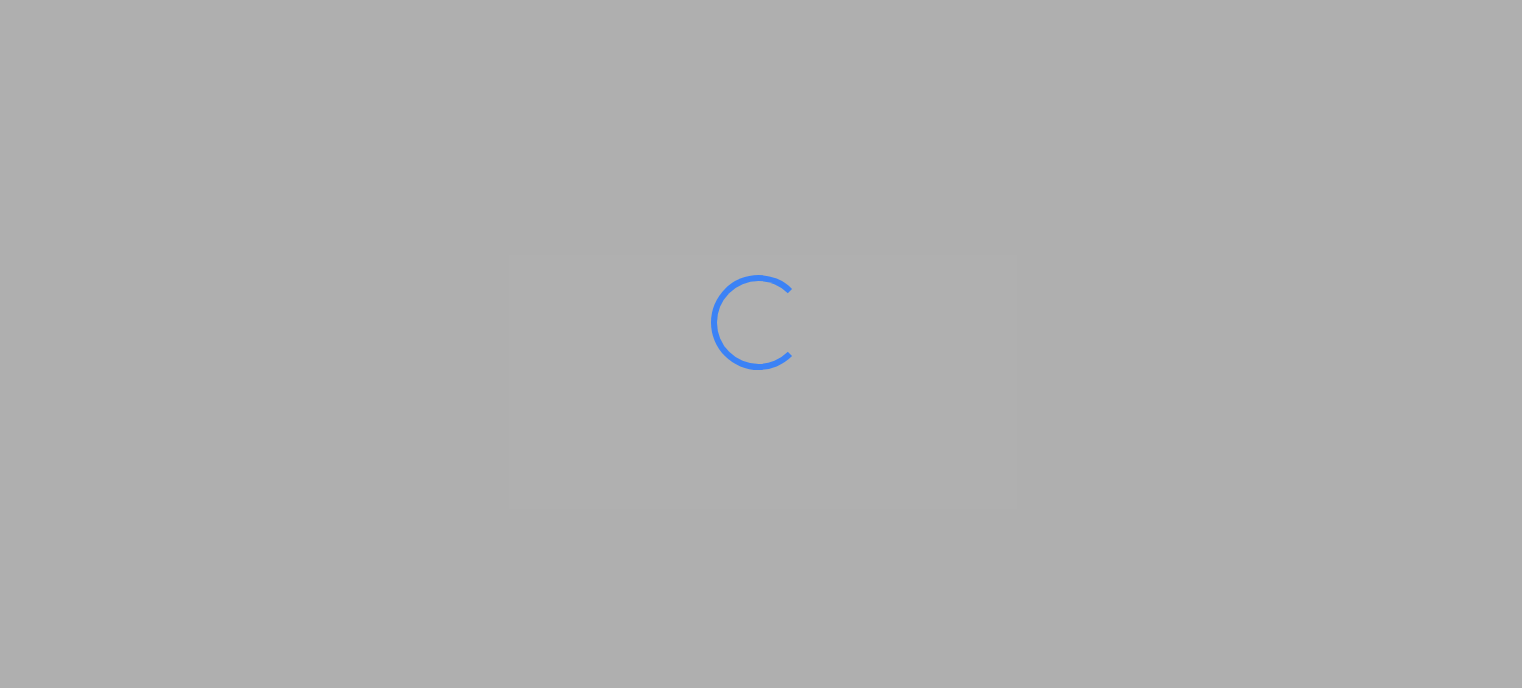 scroll, scrollTop: 0, scrollLeft: 0, axis: both 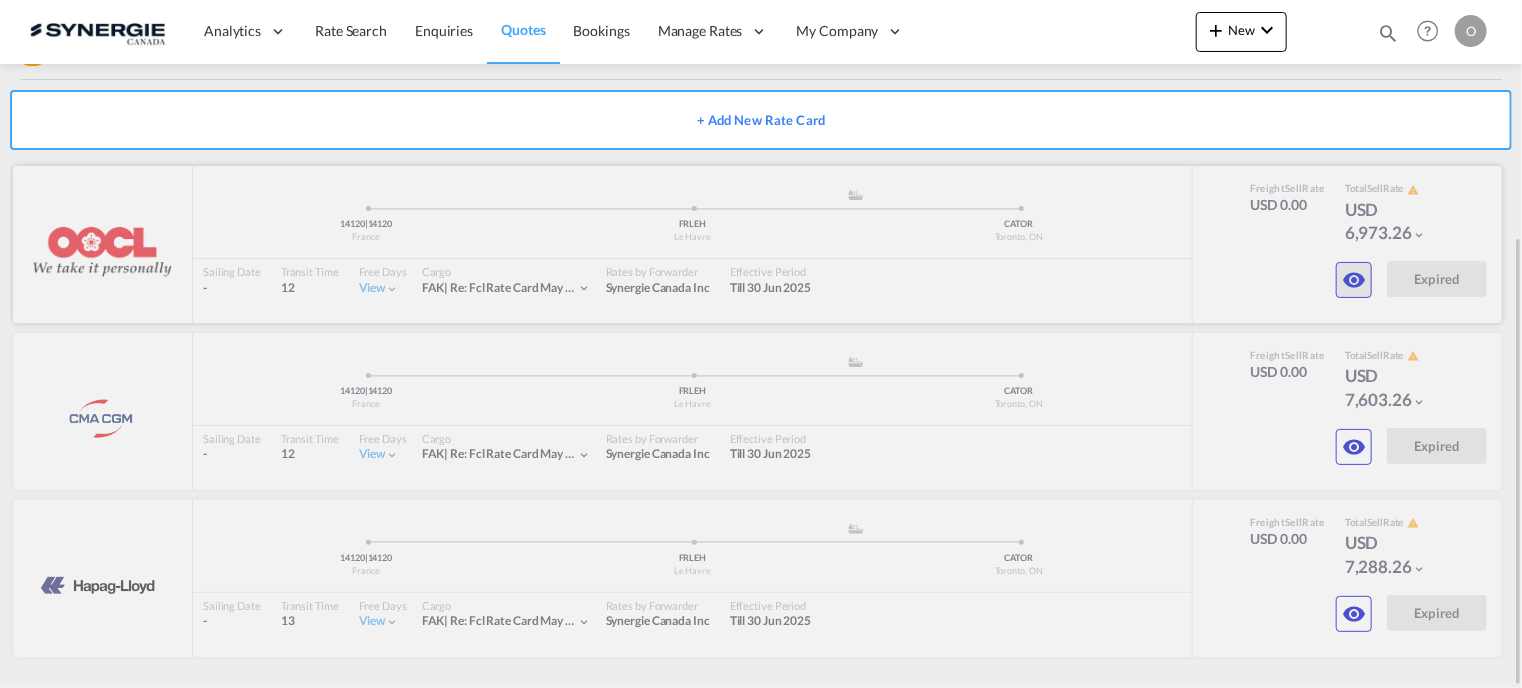 click at bounding box center [1354, 280] 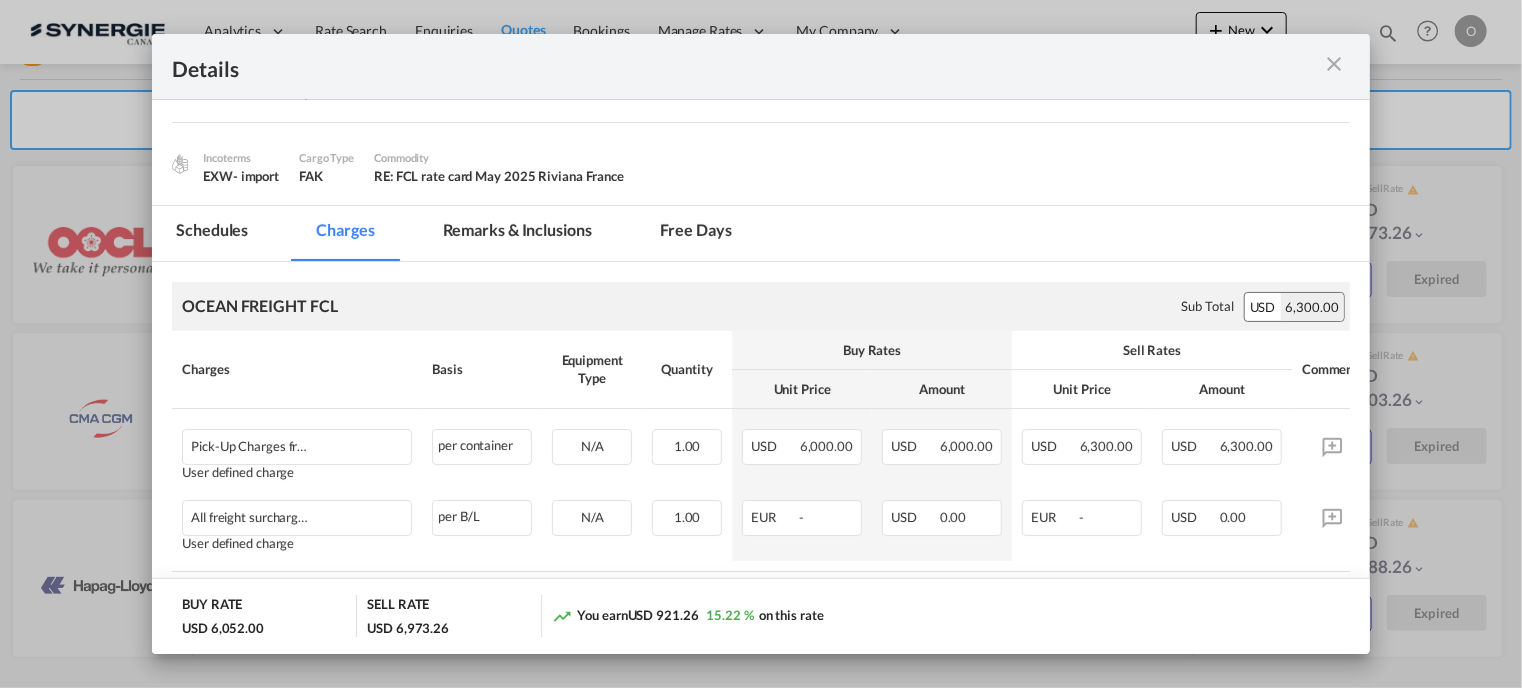 scroll, scrollTop: 333, scrollLeft: 0, axis: vertical 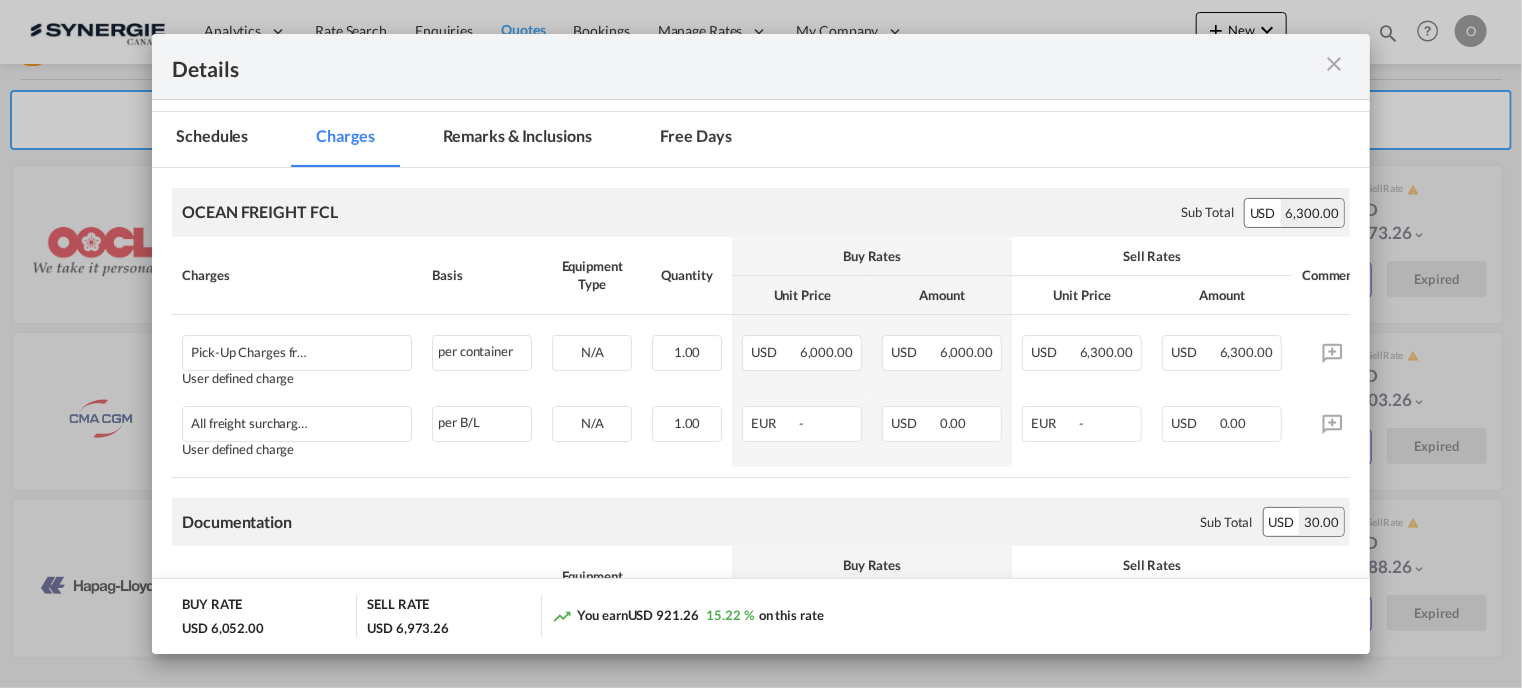 click at bounding box center (1335, 64) 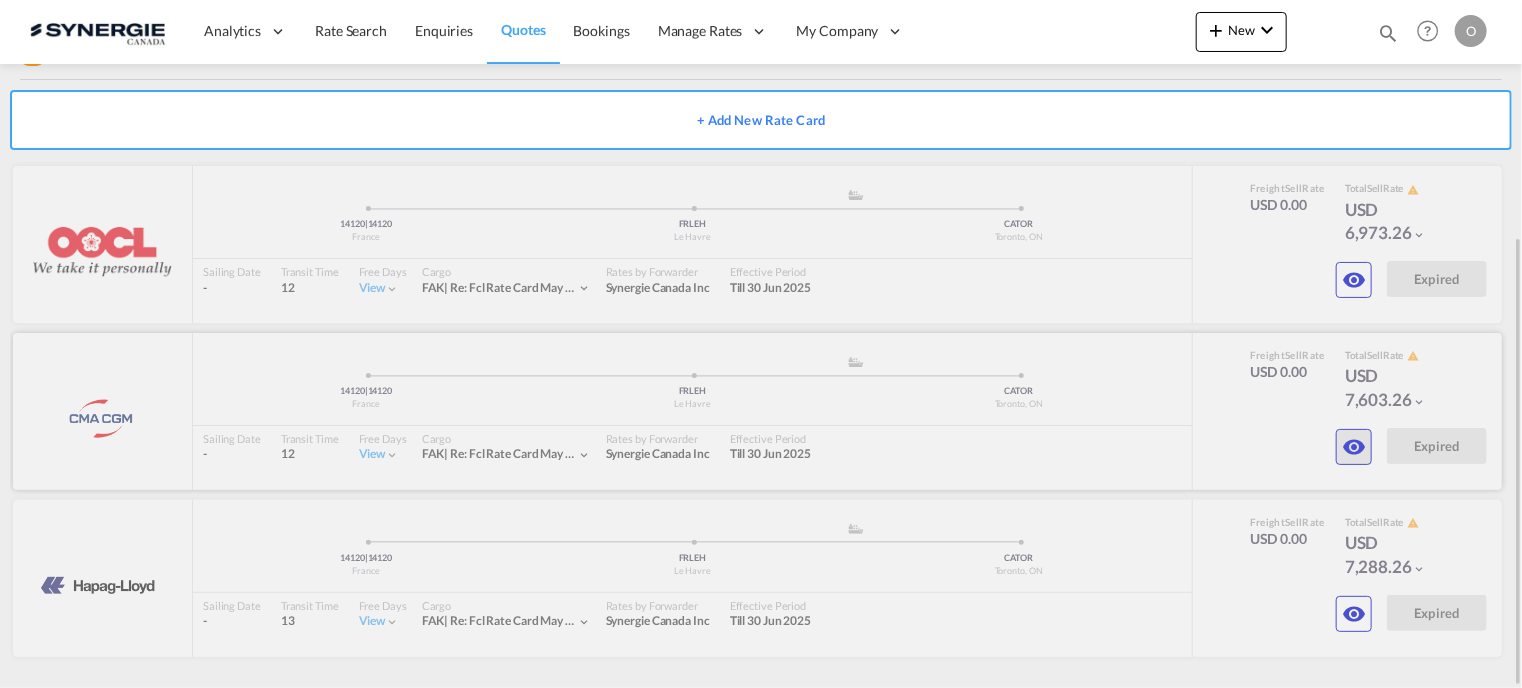 click at bounding box center [1354, 280] 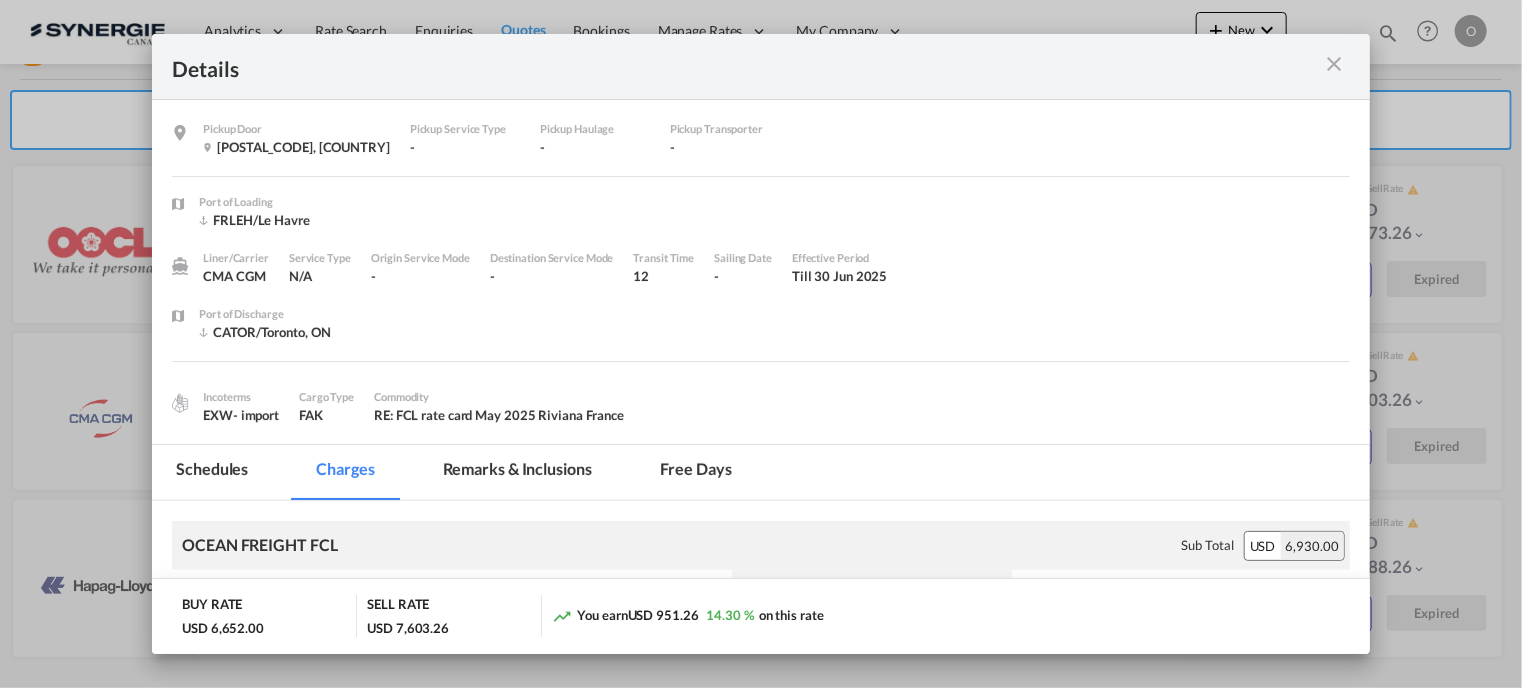 scroll, scrollTop: 333, scrollLeft: 0, axis: vertical 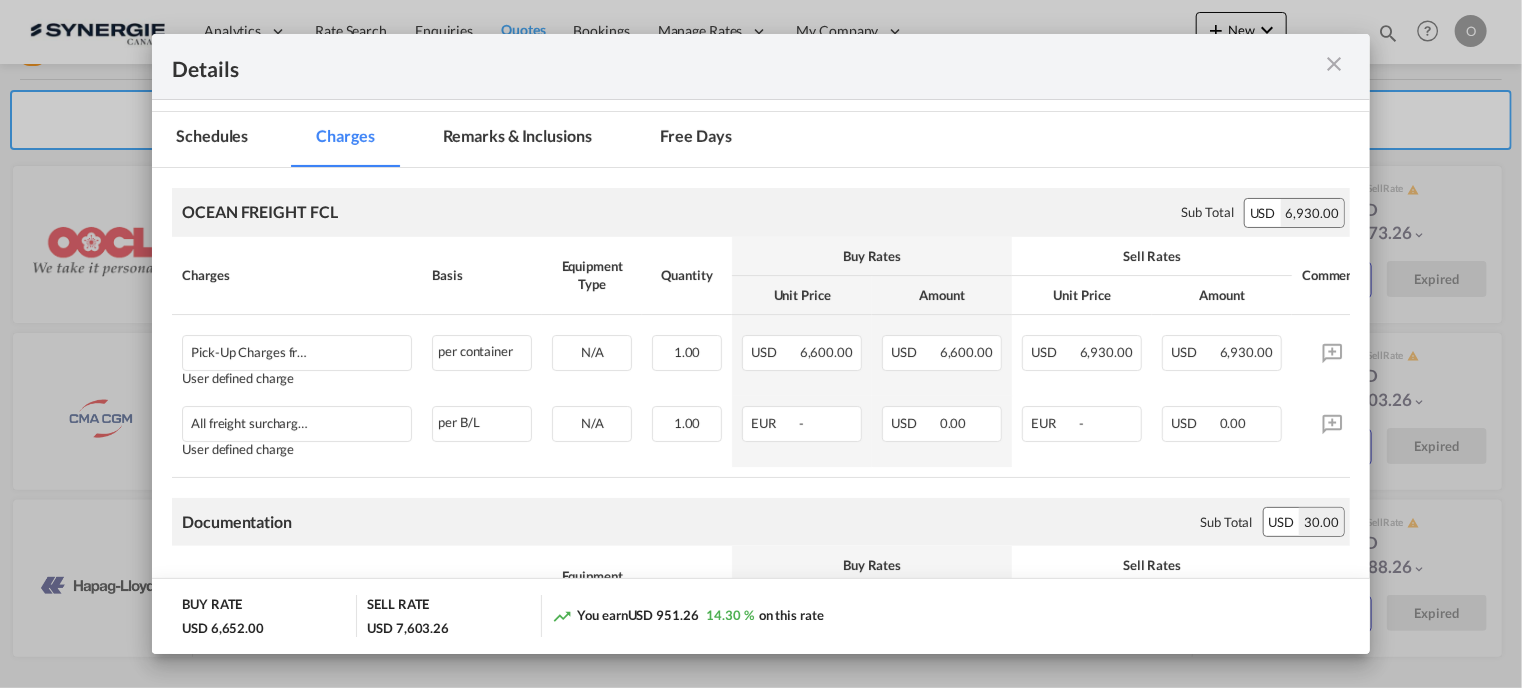 click at bounding box center (1335, 64) 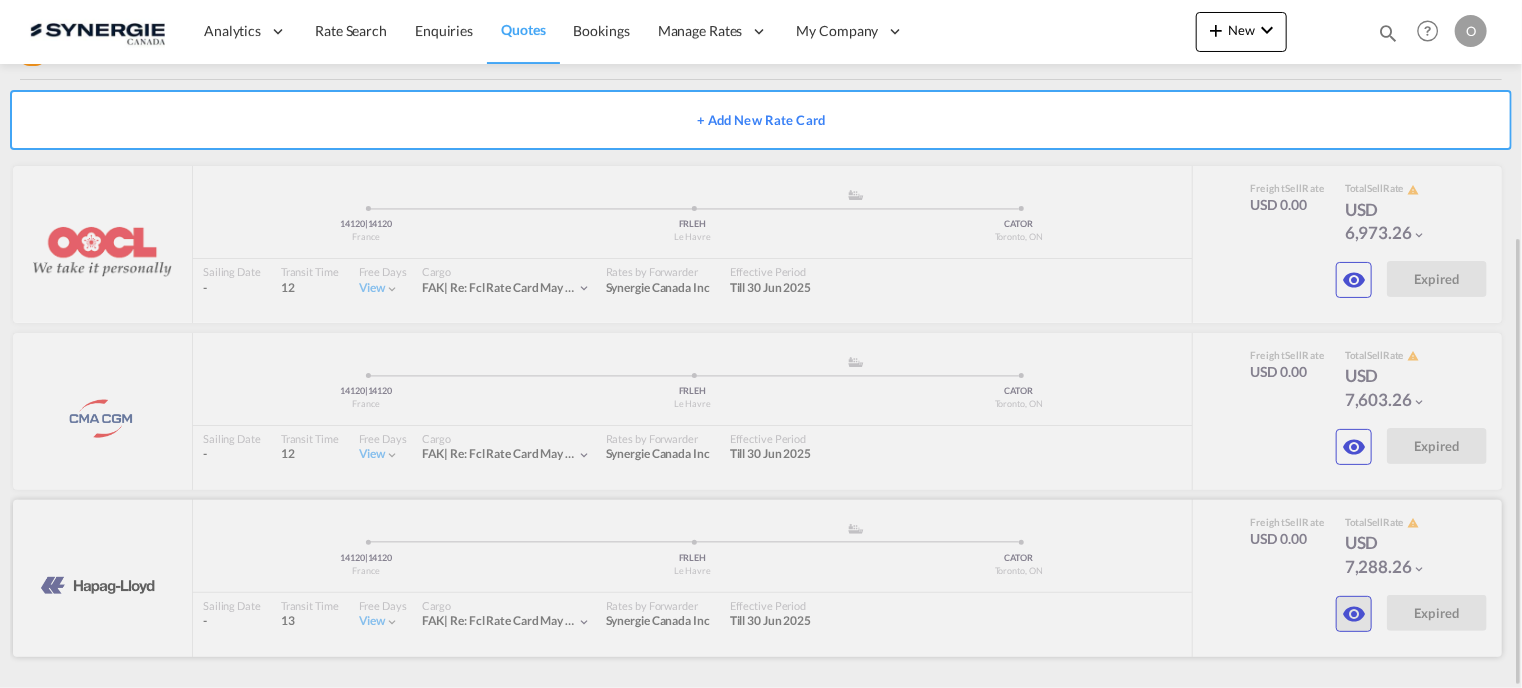 click at bounding box center [1354, 280] 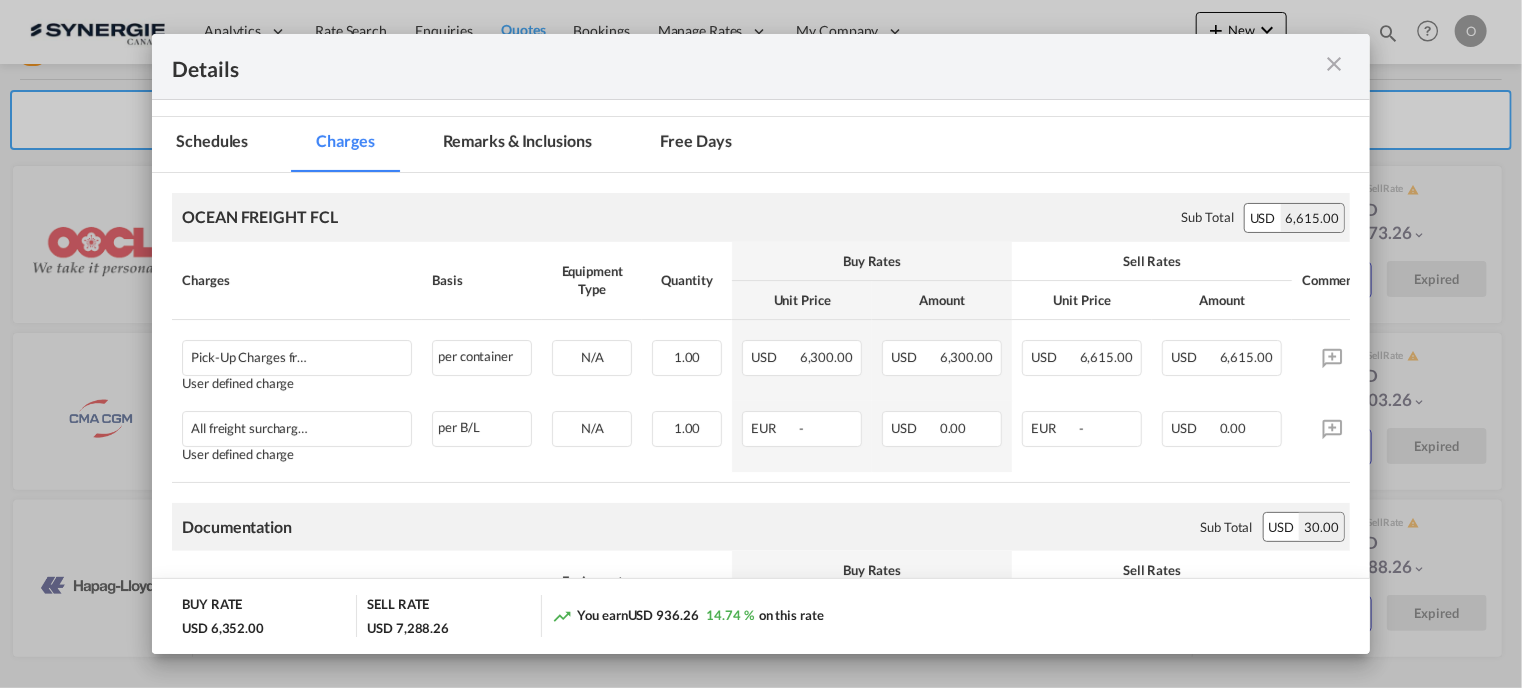 scroll, scrollTop: 333, scrollLeft: 0, axis: vertical 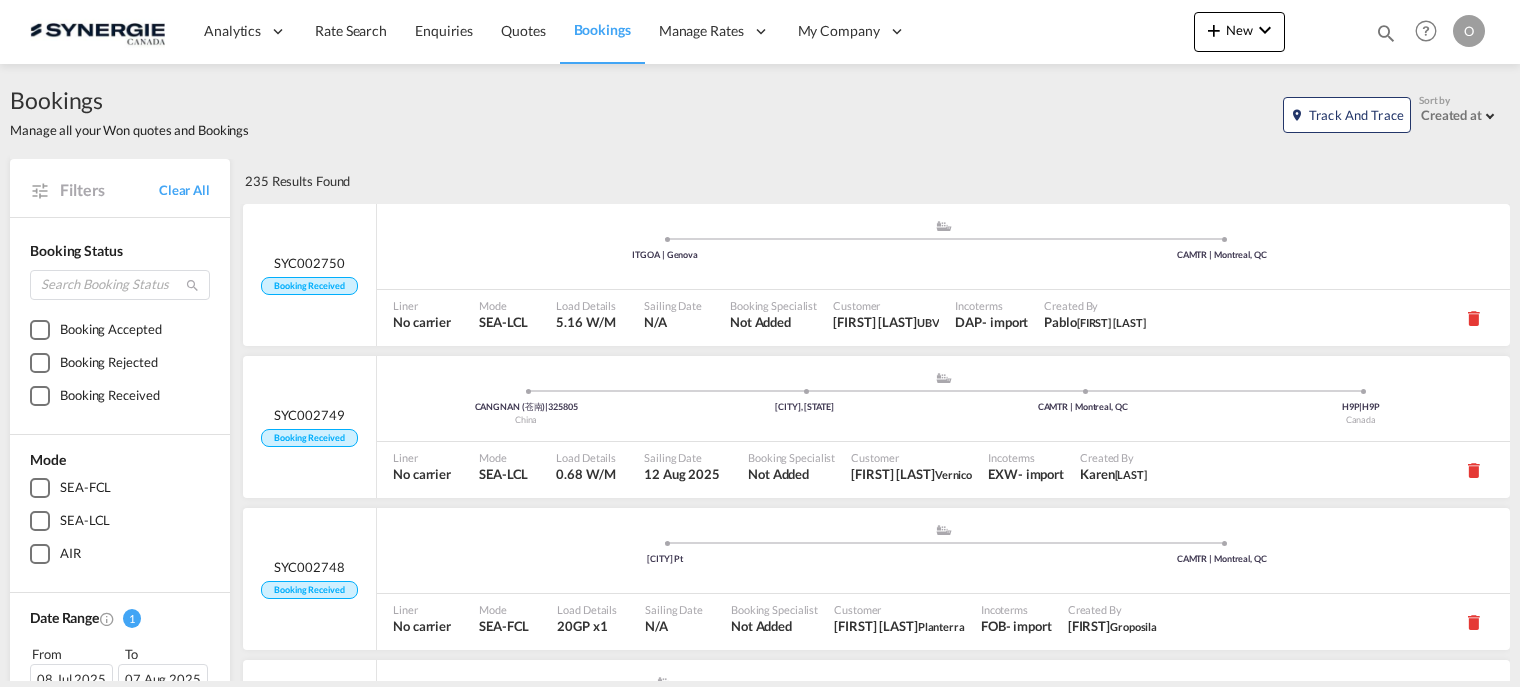 click at bounding box center (1386, 33) 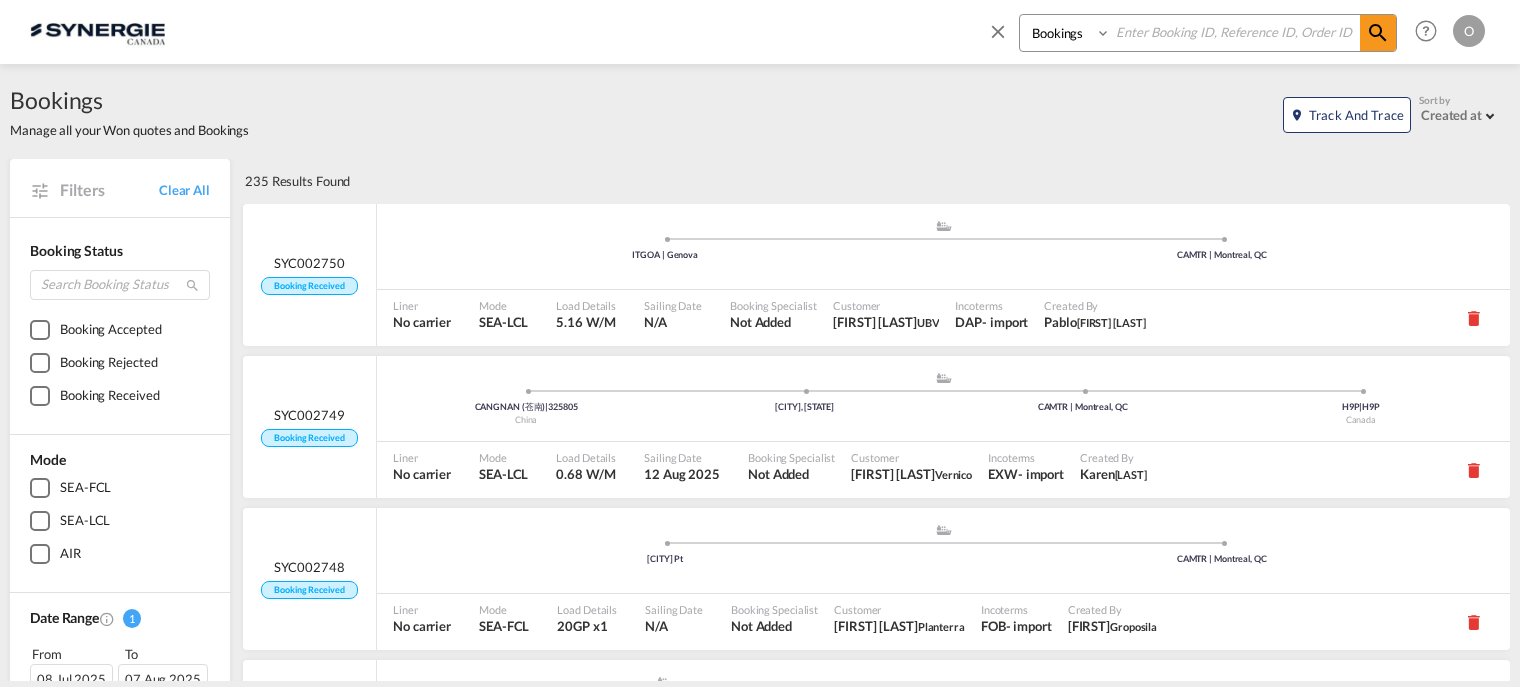 click on "Bookings Quotes Enquiries" at bounding box center (1067, 33) 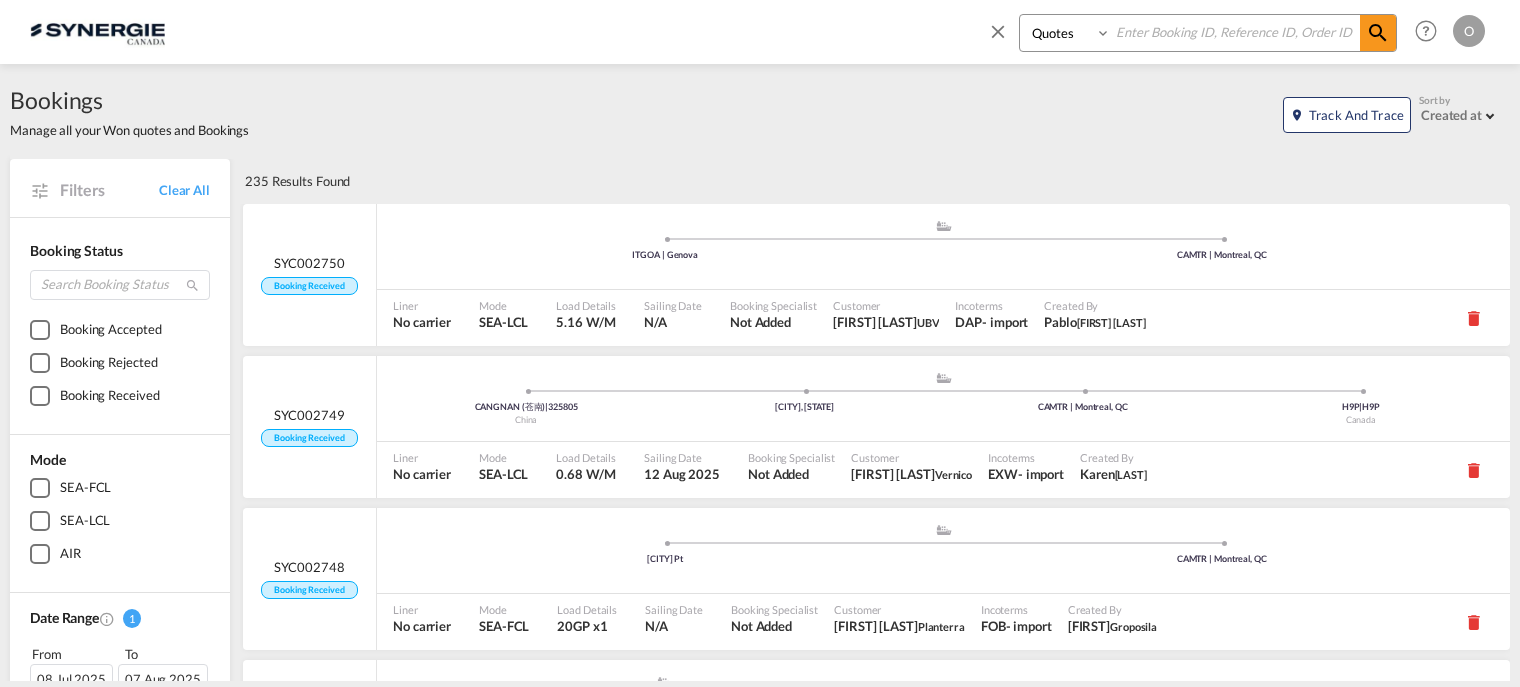 click on "Bookings Quotes Enquiries" at bounding box center [1067, 33] 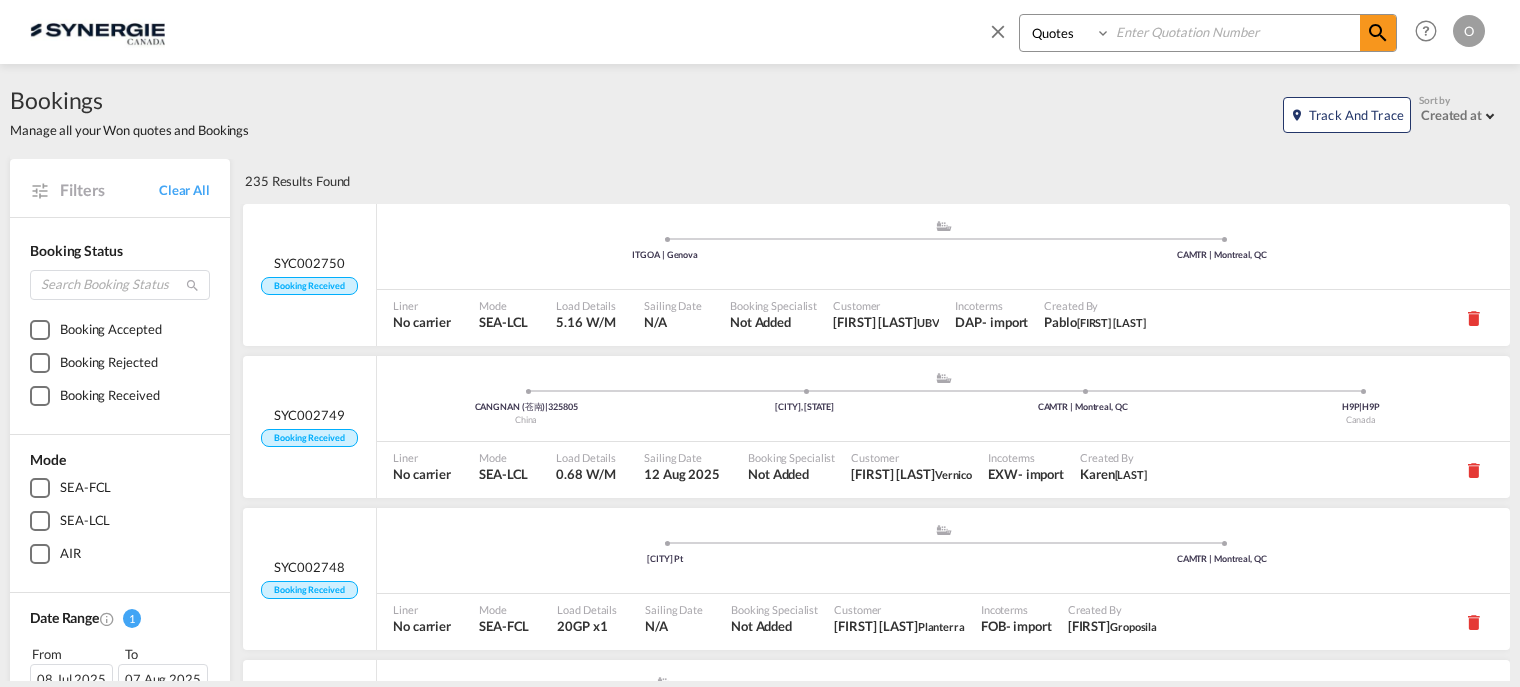 click at bounding box center (1235, 32) 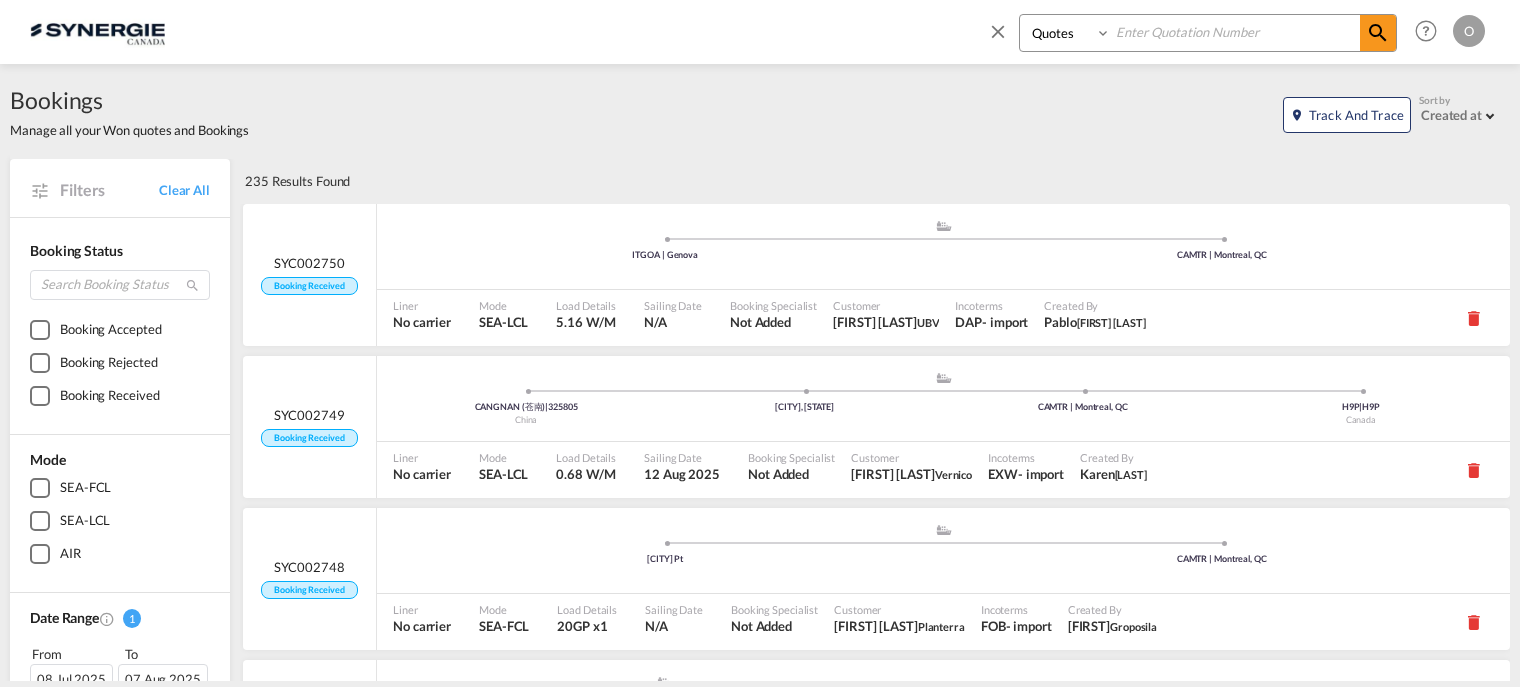 paste on "SYC000012926" 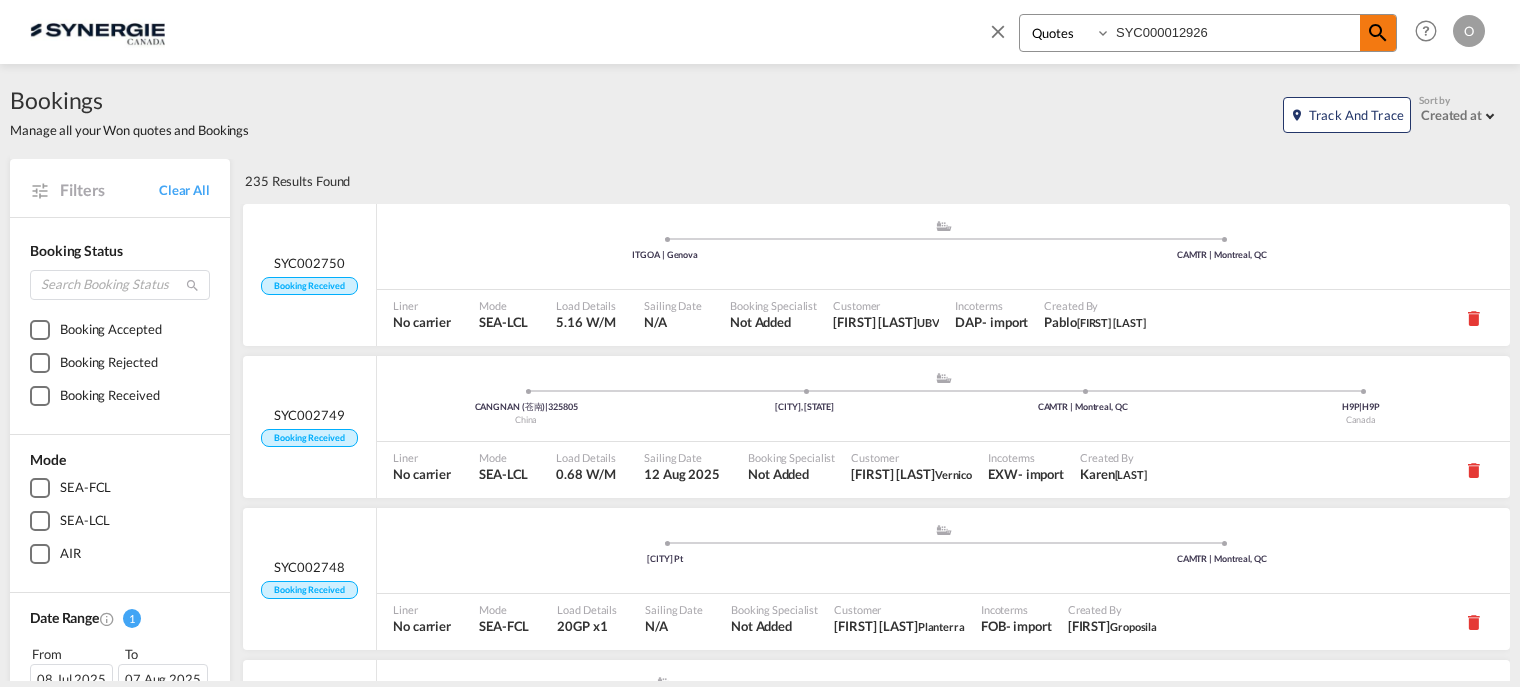 type on "SYC000012926" 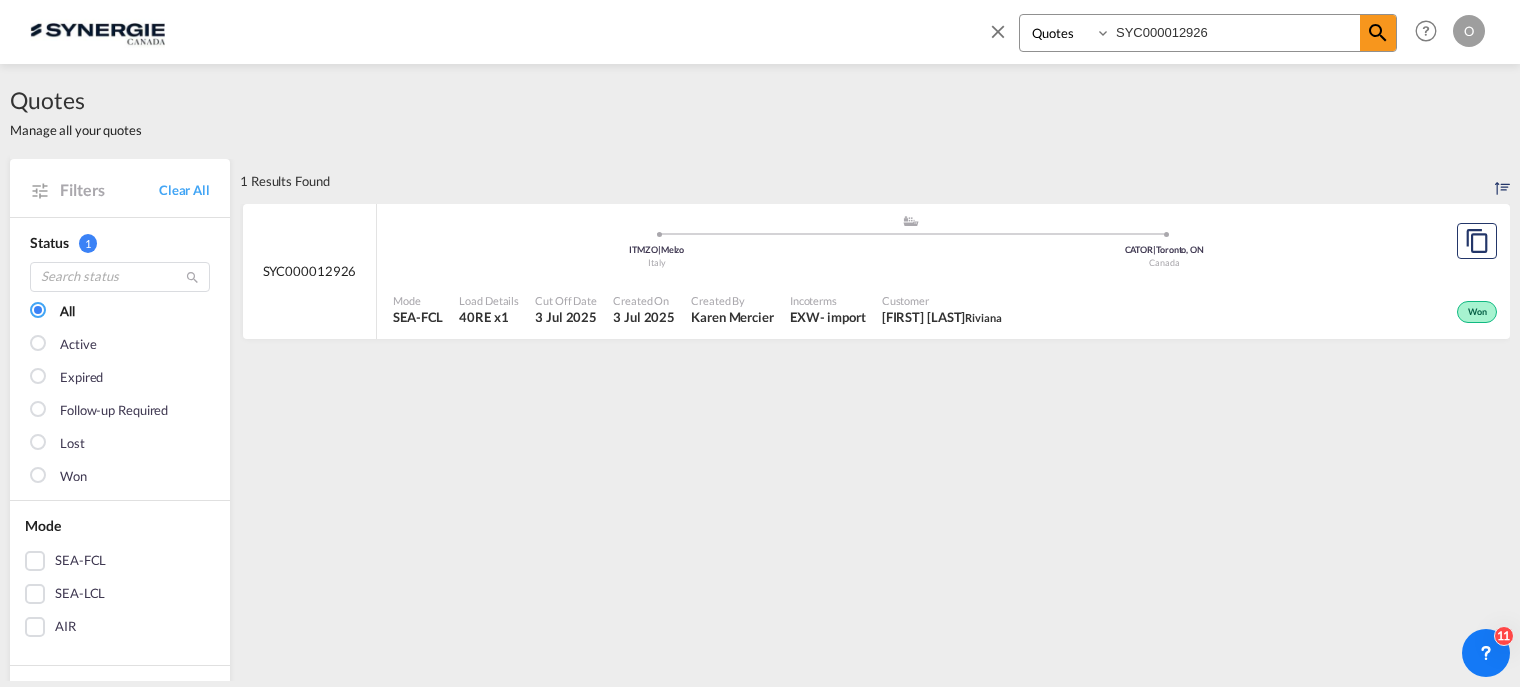 click on "[CITY], [STATE]" at bounding box center (1165, 250) 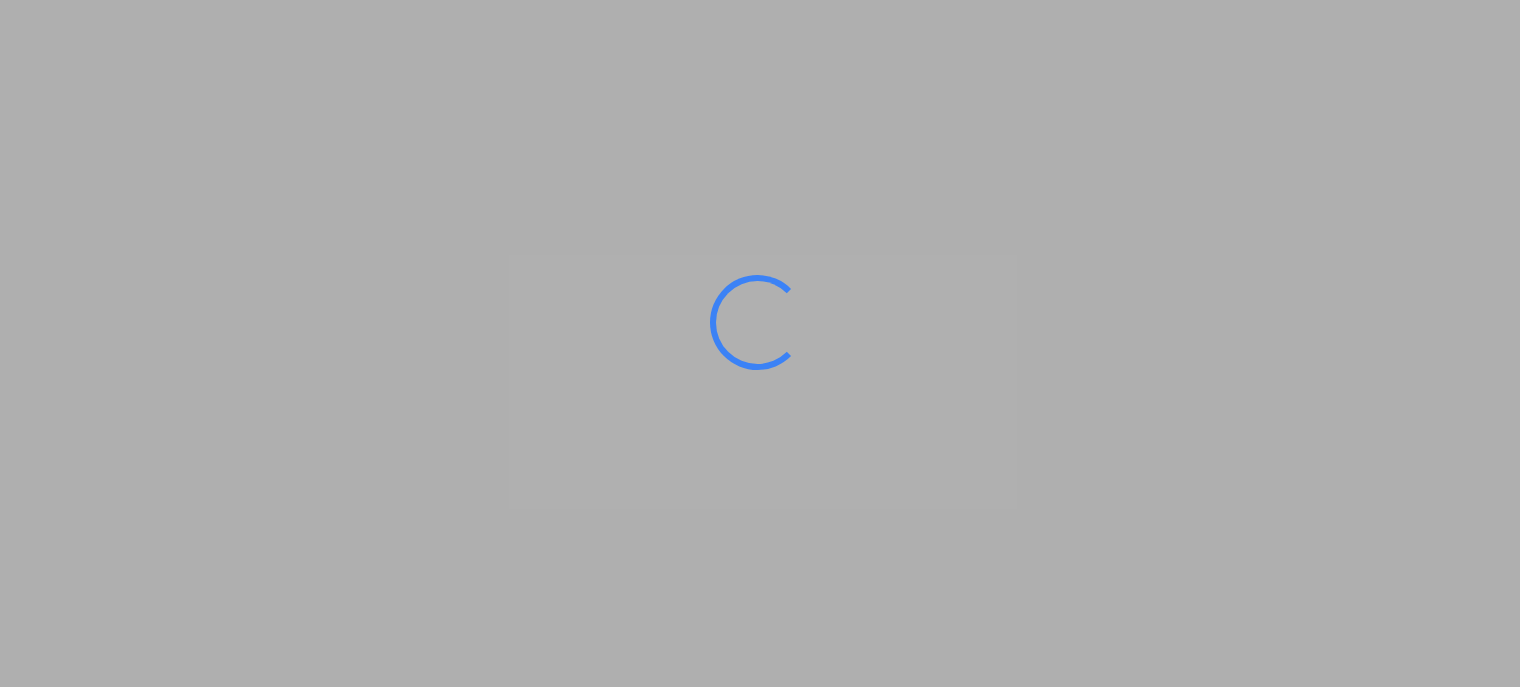 scroll, scrollTop: 0, scrollLeft: 0, axis: both 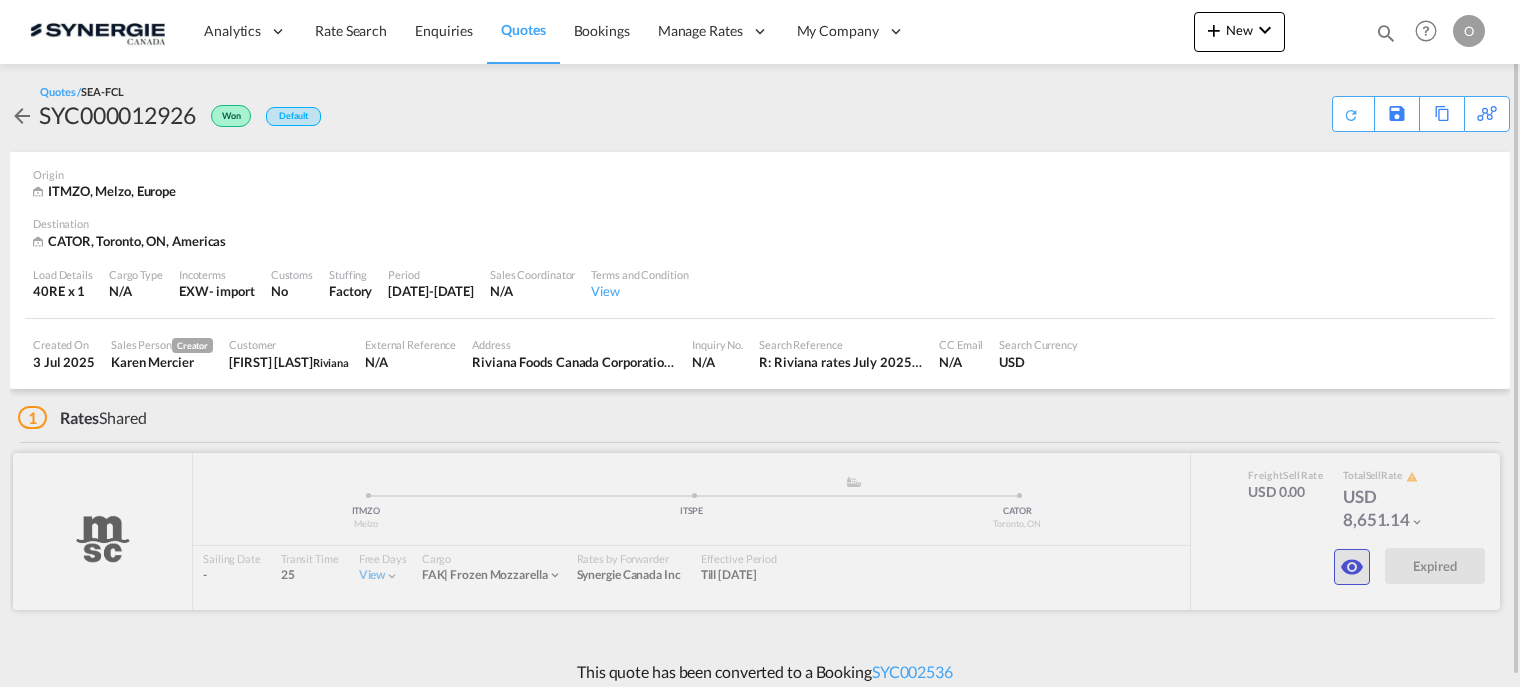 click at bounding box center [1352, 567] 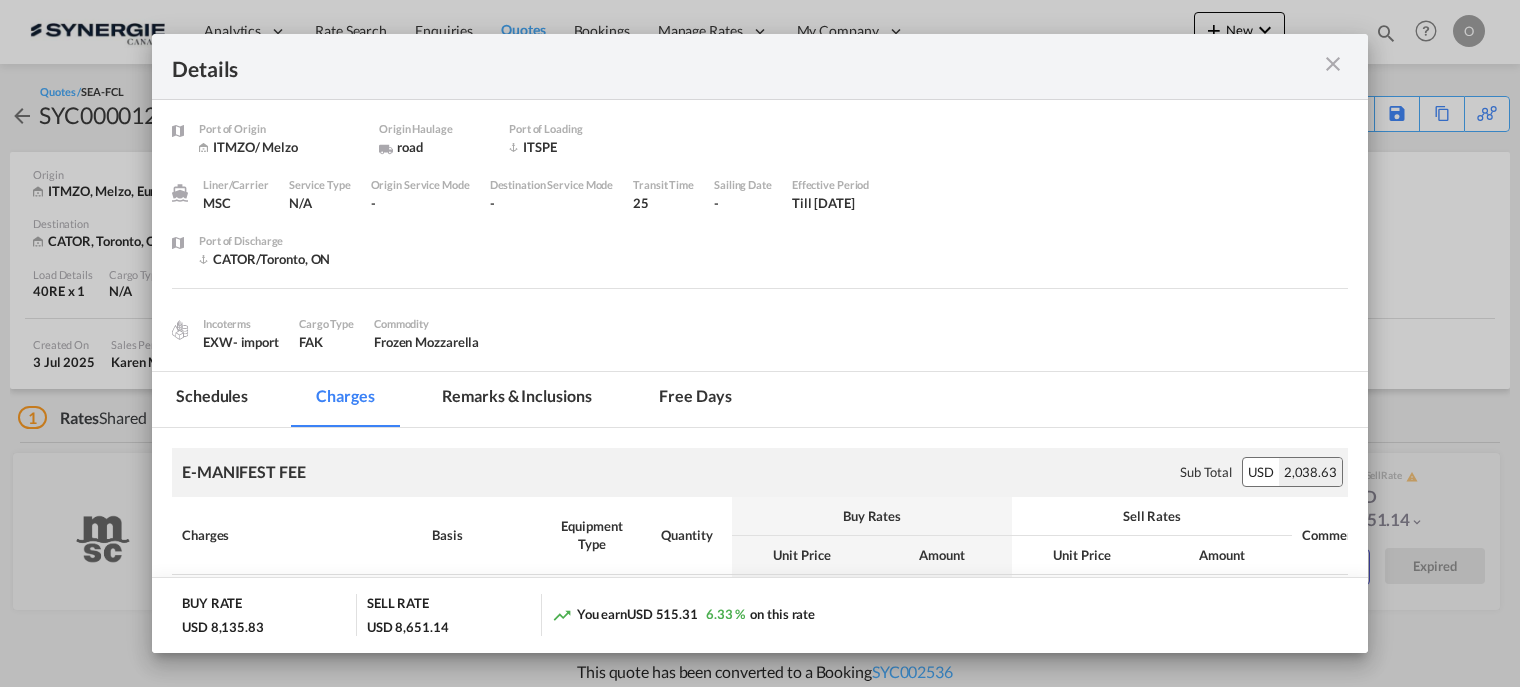 click at bounding box center [1333, 64] 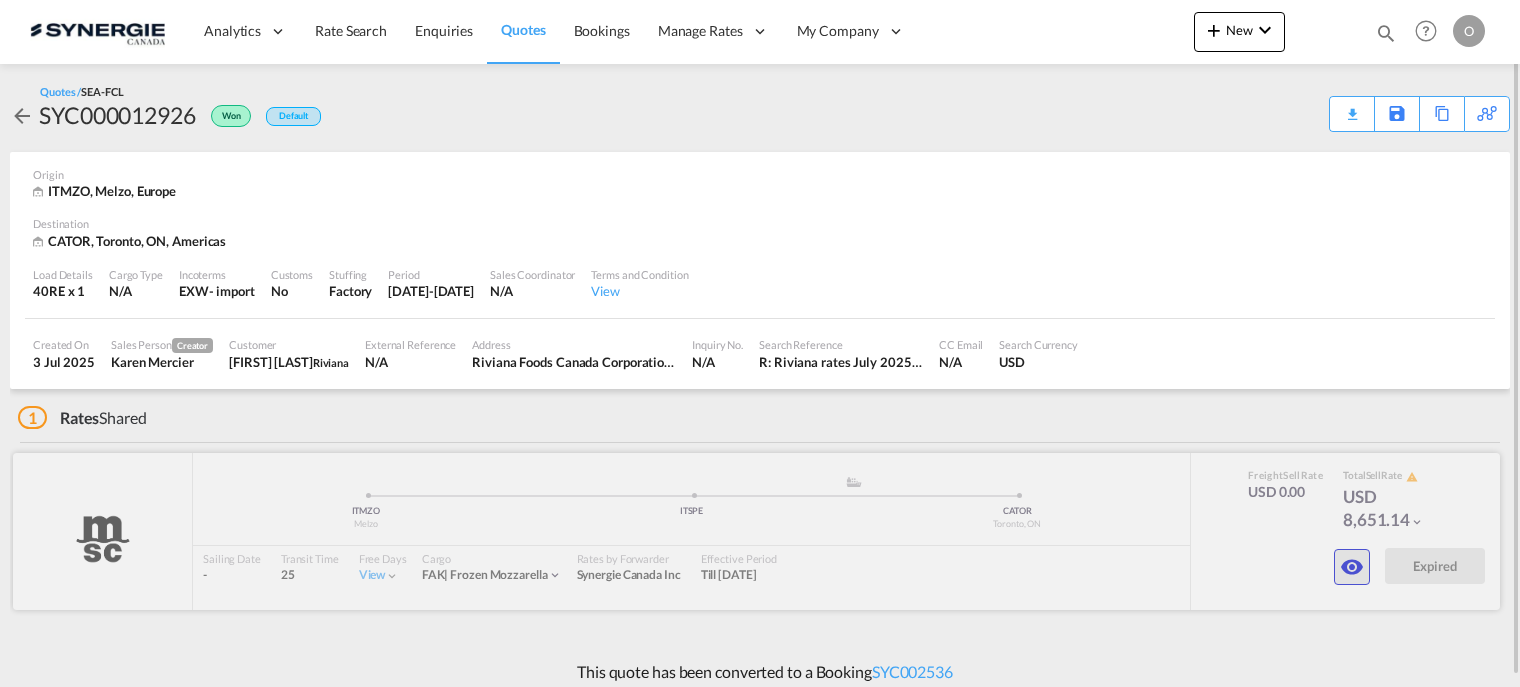 click at bounding box center [1352, 567] 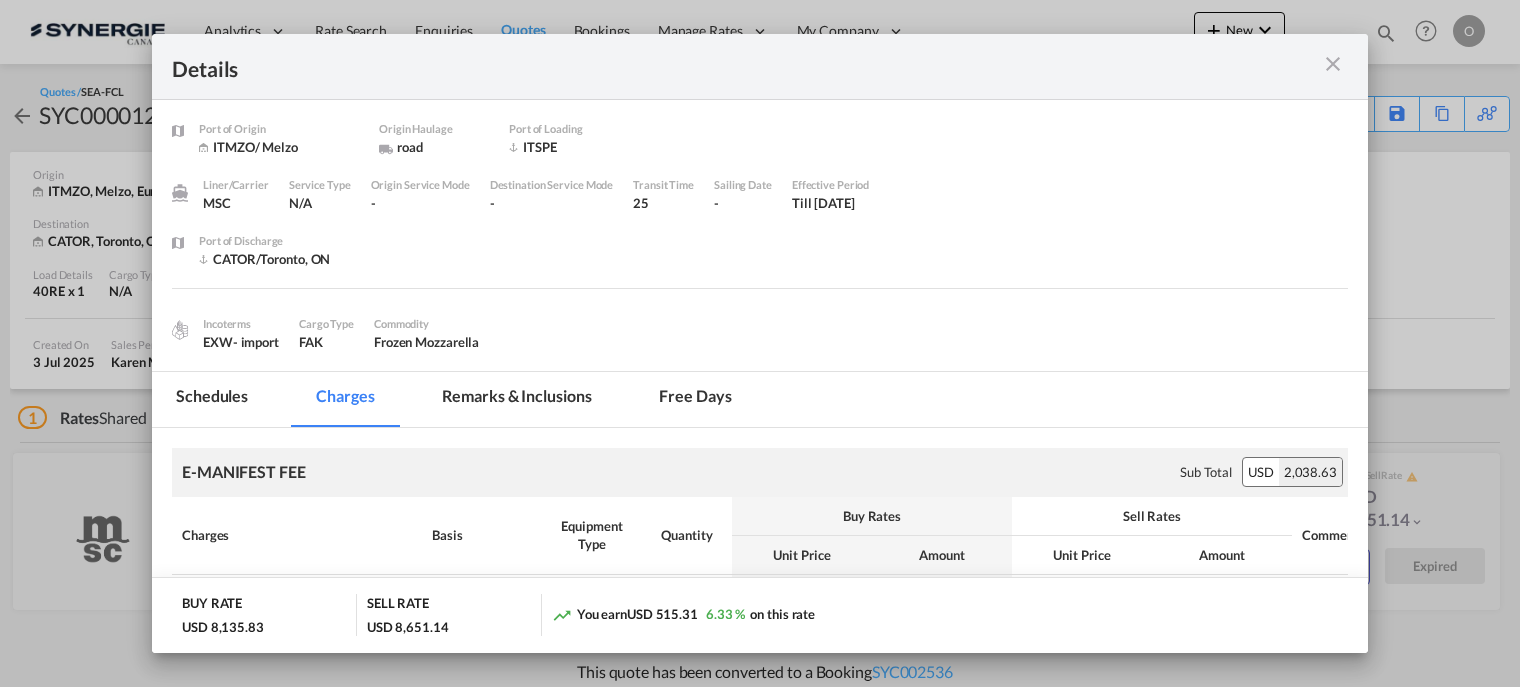 click at bounding box center [1333, 64] 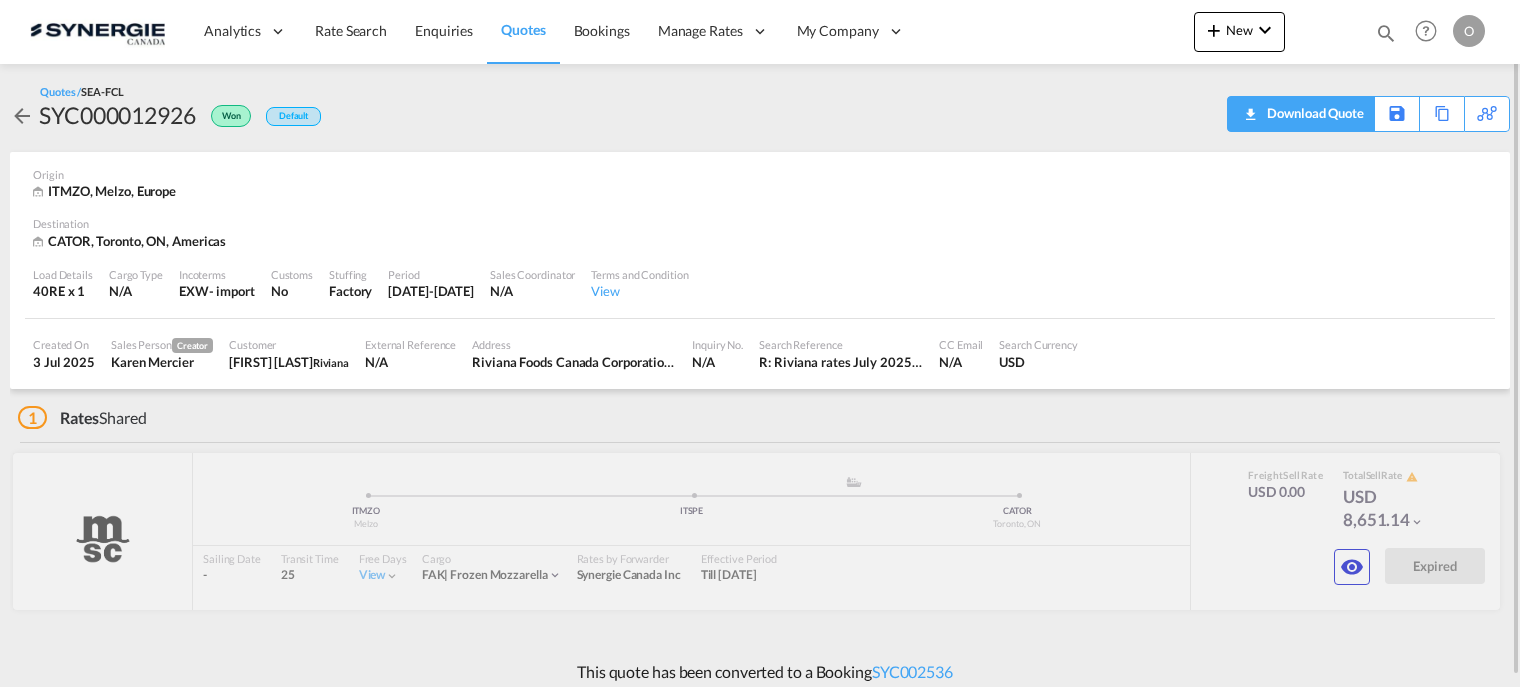click on "Download Quote" at bounding box center [1313, 113] 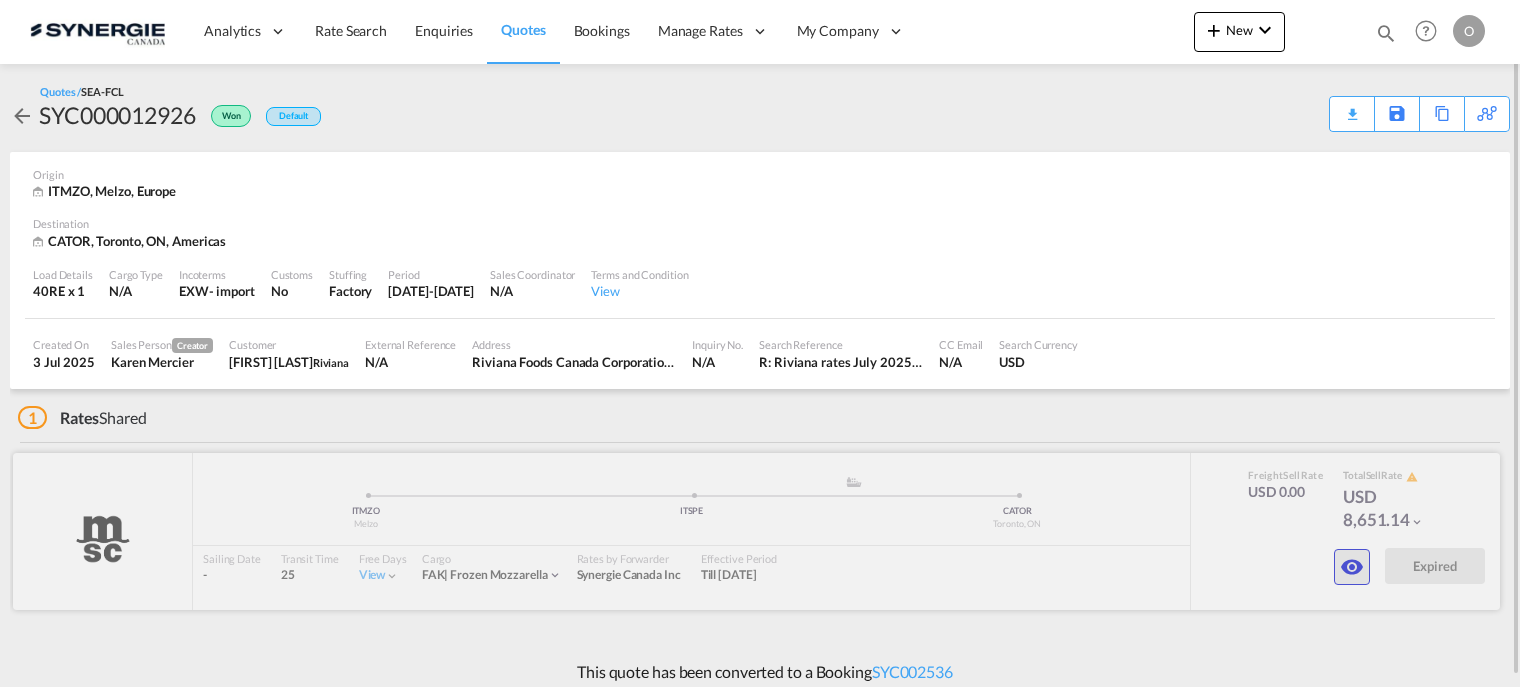 click at bounding box center [1352, 567] 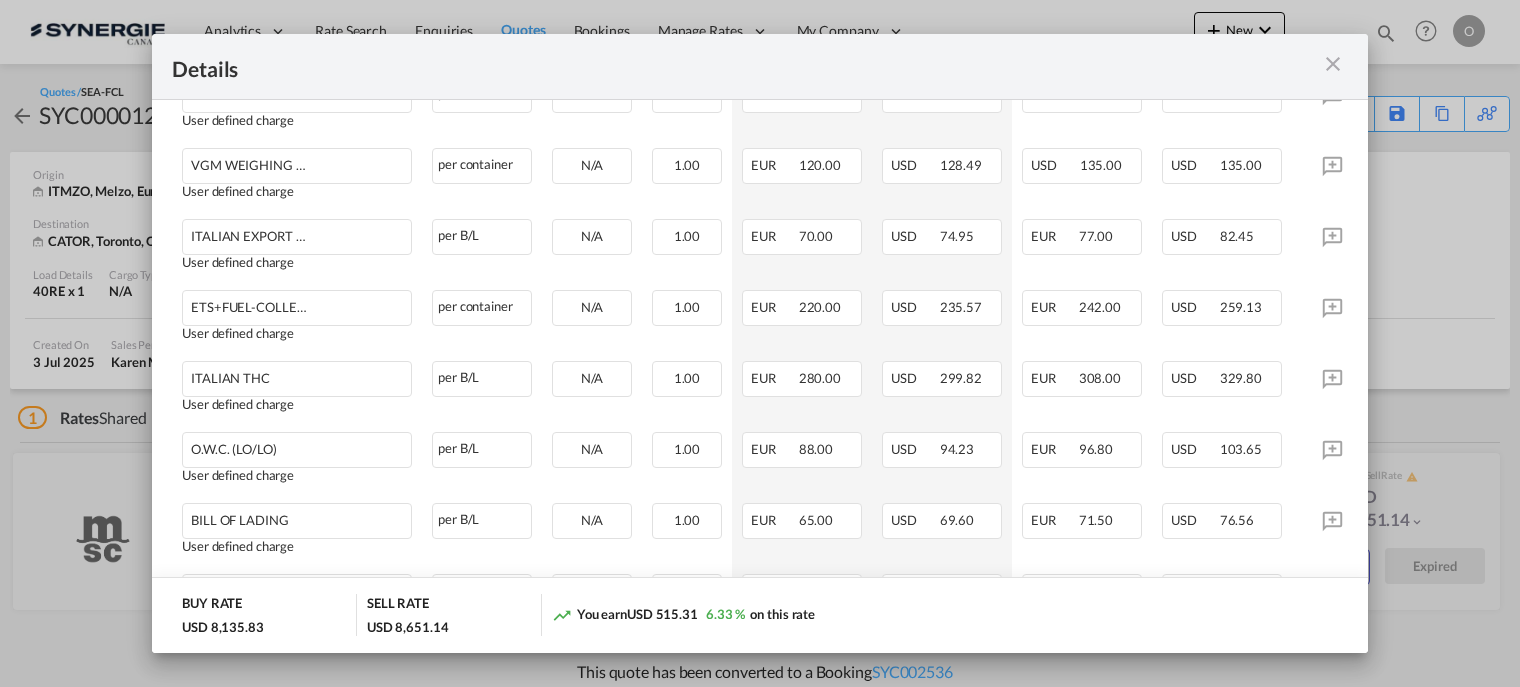 scroll, scrollTop: 666, scrollLeft: 0, axis: vertical 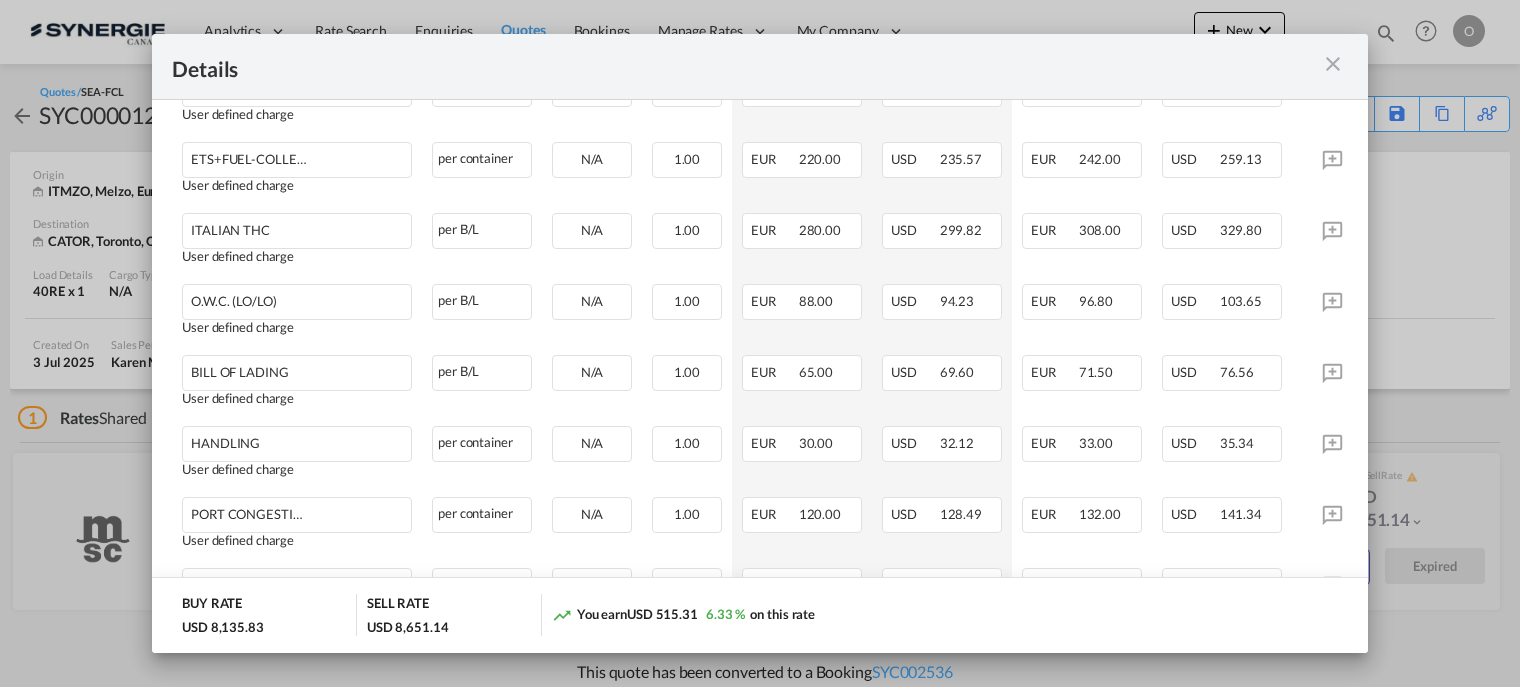 click at bounding box center (1333, 64) 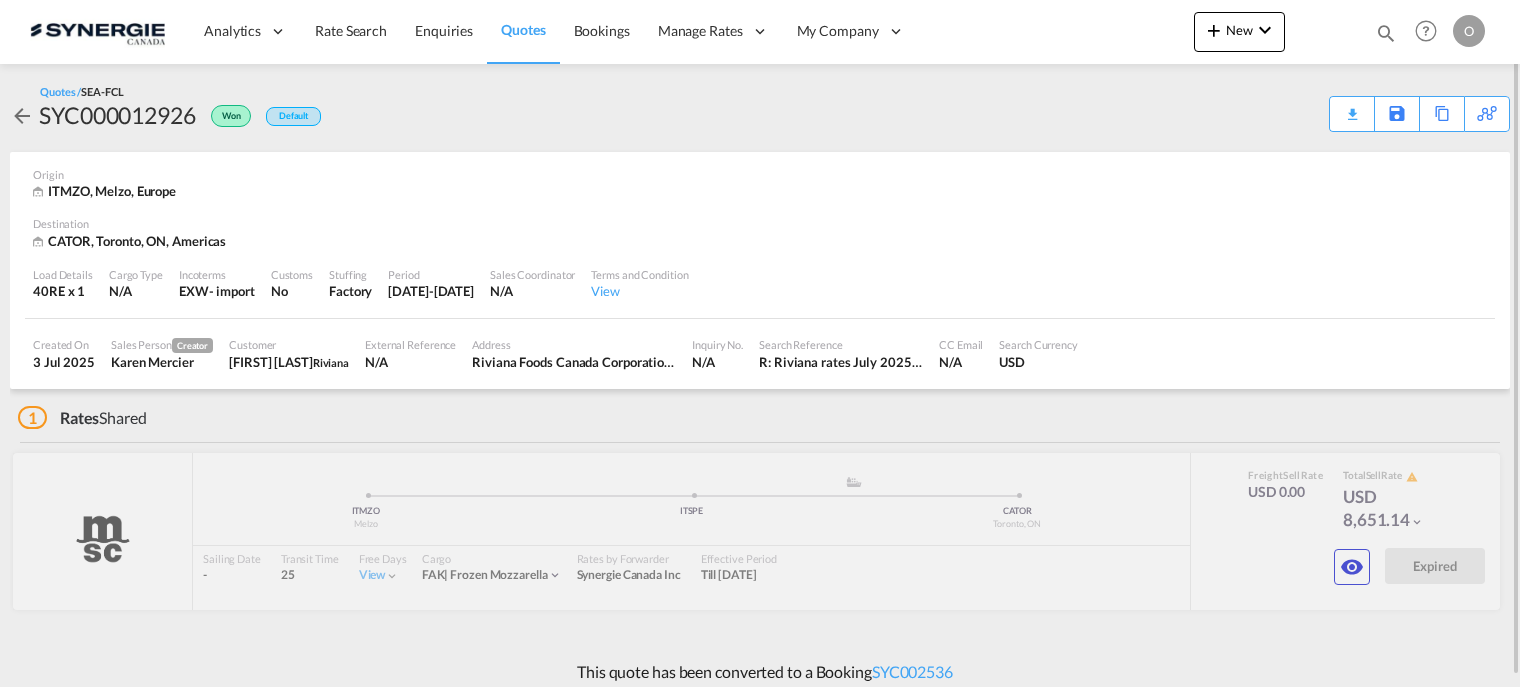 click at bounding box center [1386, 33] 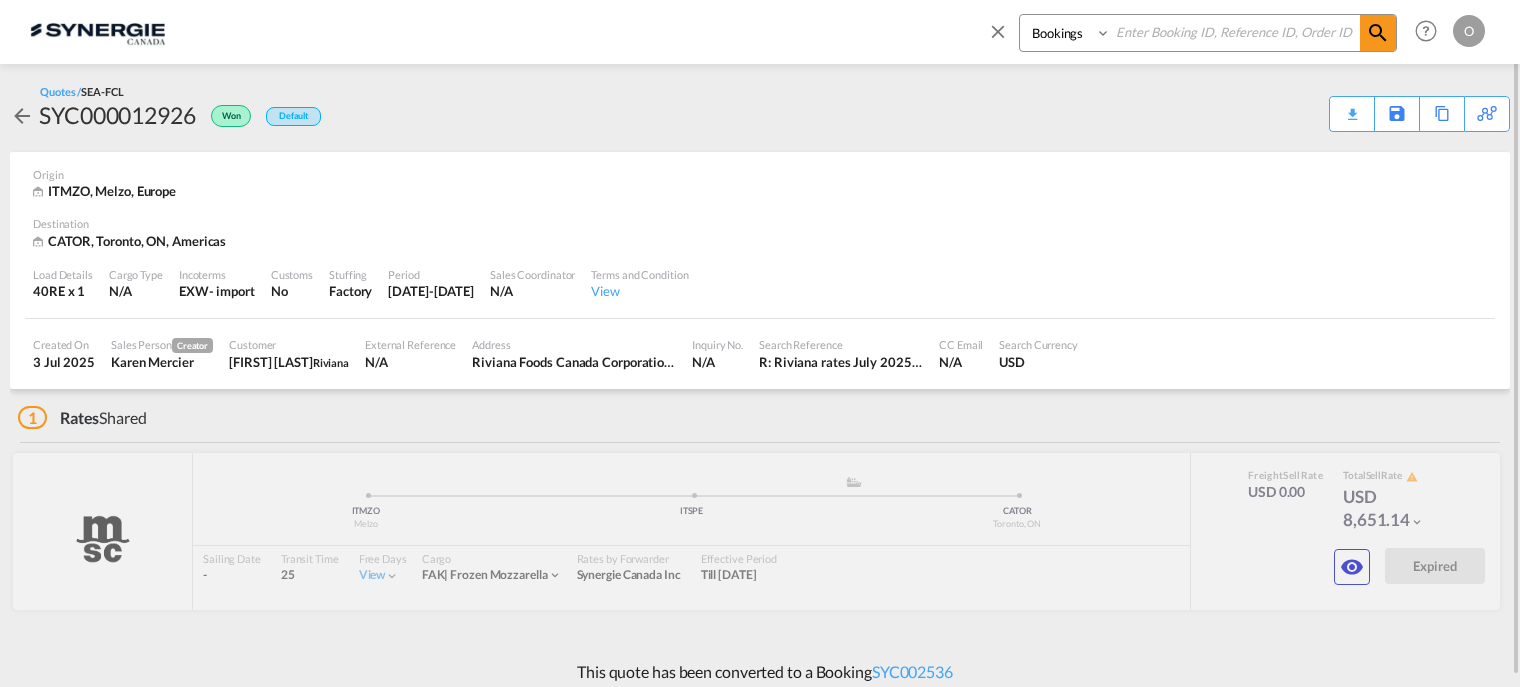 click on "Bookings Quotes Enquiries" at bounding box center [1067, 33] 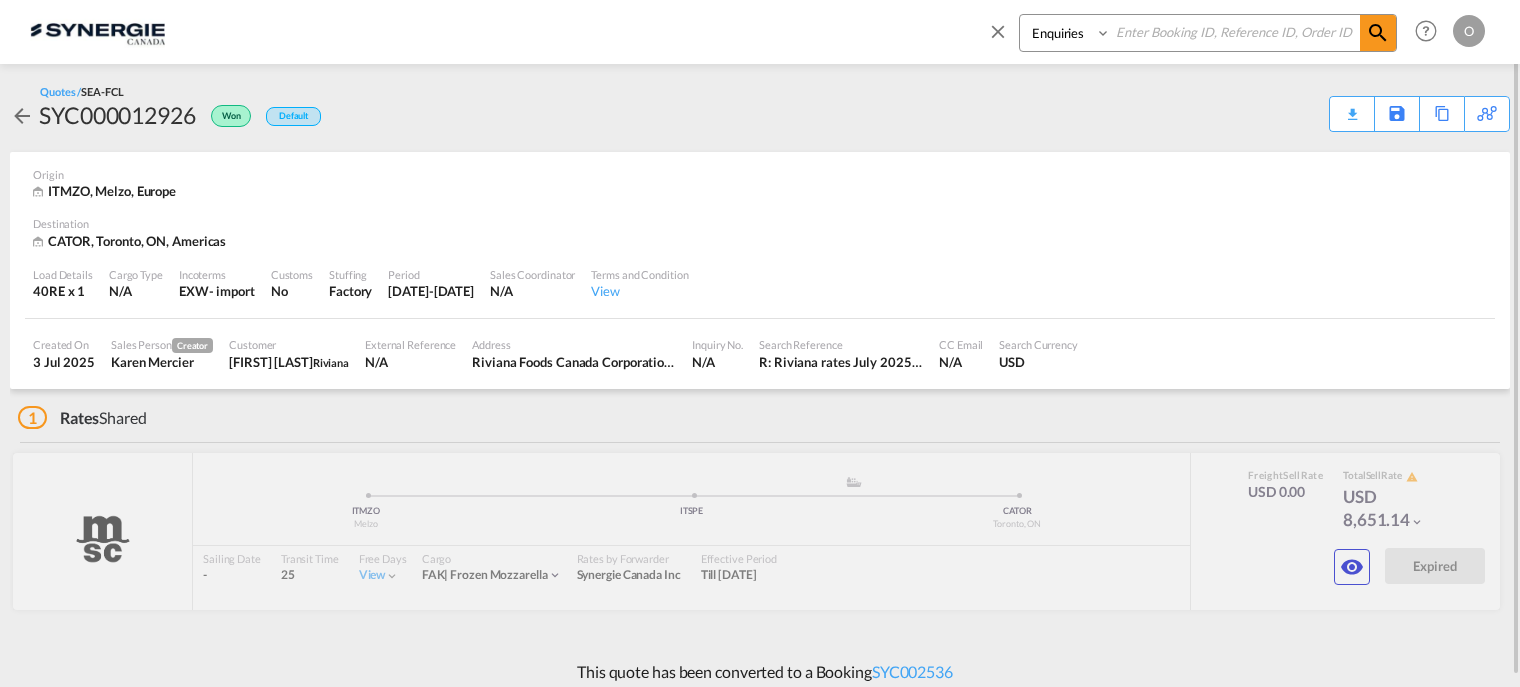 click on "Bookings Quotes Enquiries" at bounding box center (1067, 33) 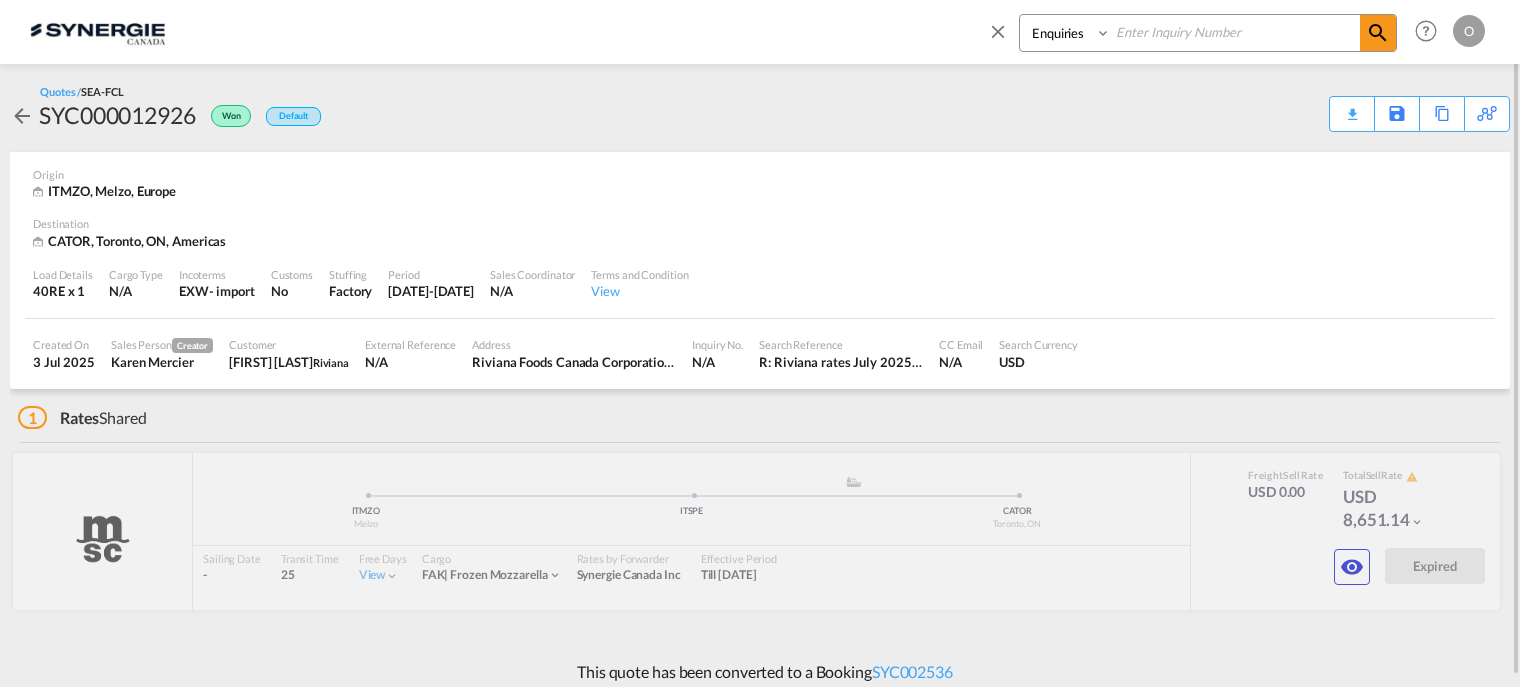 click on "Bookings Quotes Enquiries" at bounding box center (1067, 33) 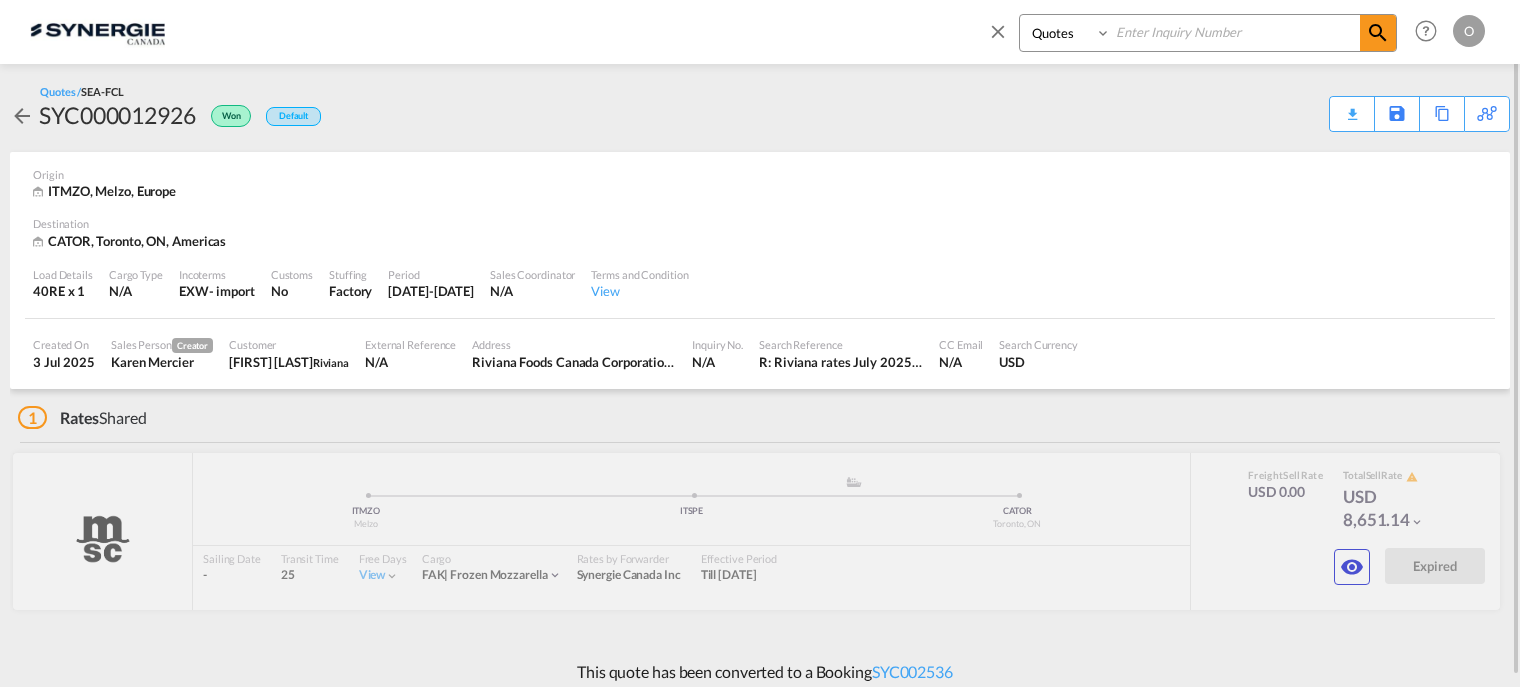 click on "Bookings Quotes Enquiries" at bounding box center (1067, 33) 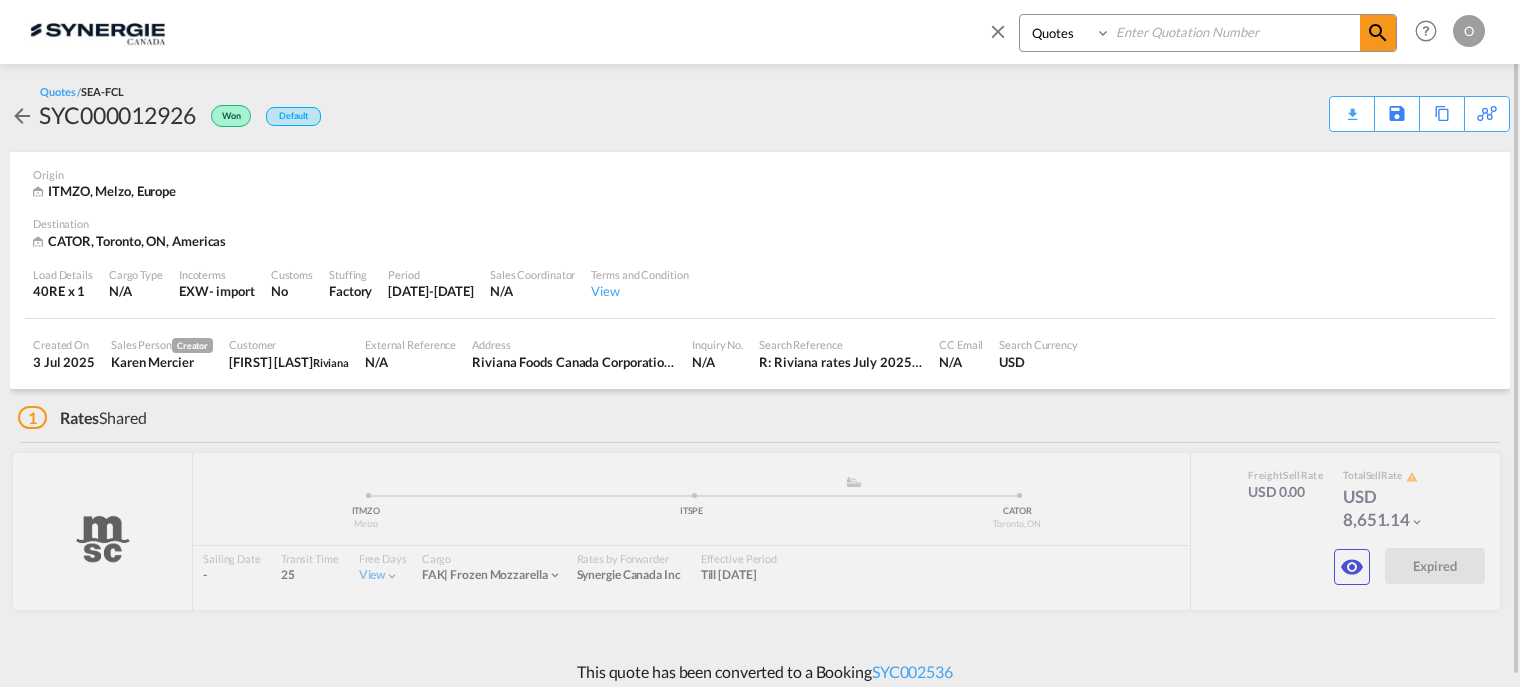 paste on "SYC000012926" 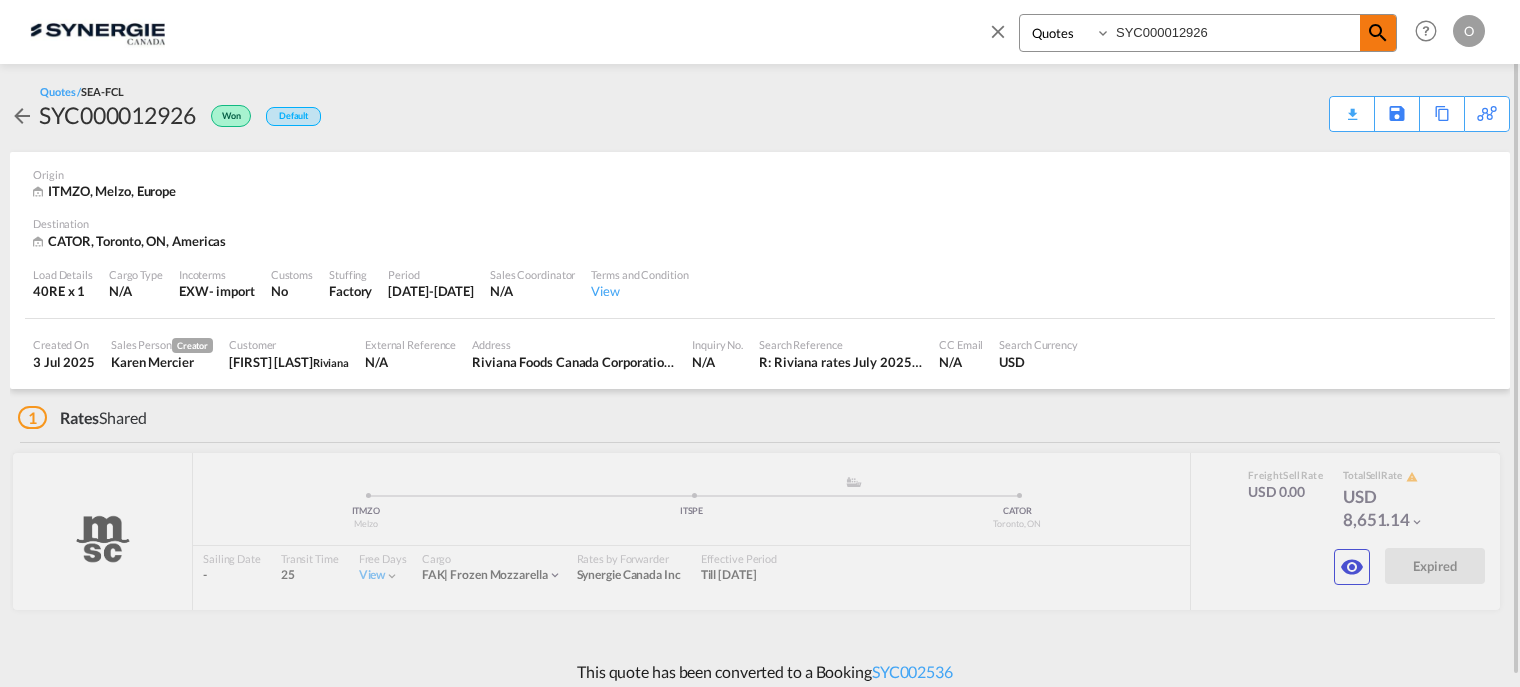 type on "SYC000012926" 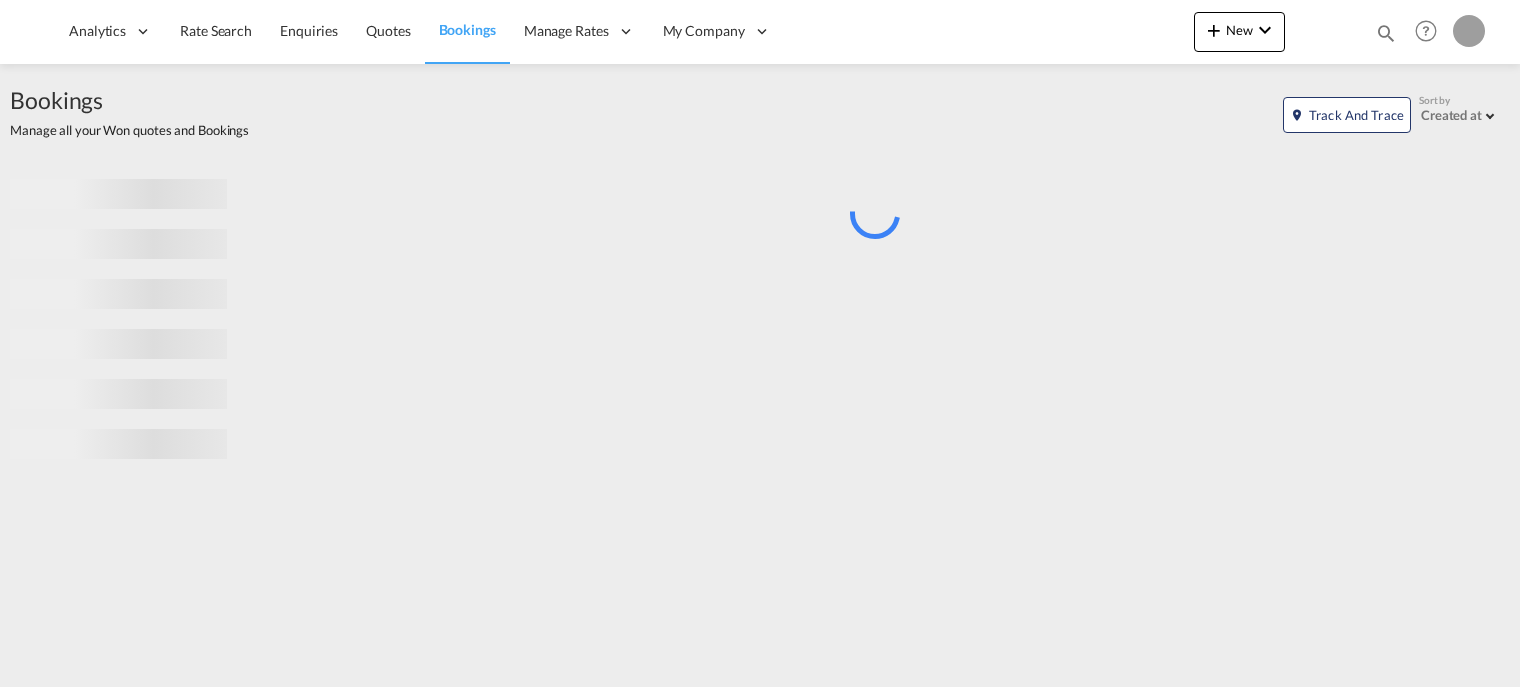 scroll, scrollTop: 0, scrollLeft: 0, axis: both 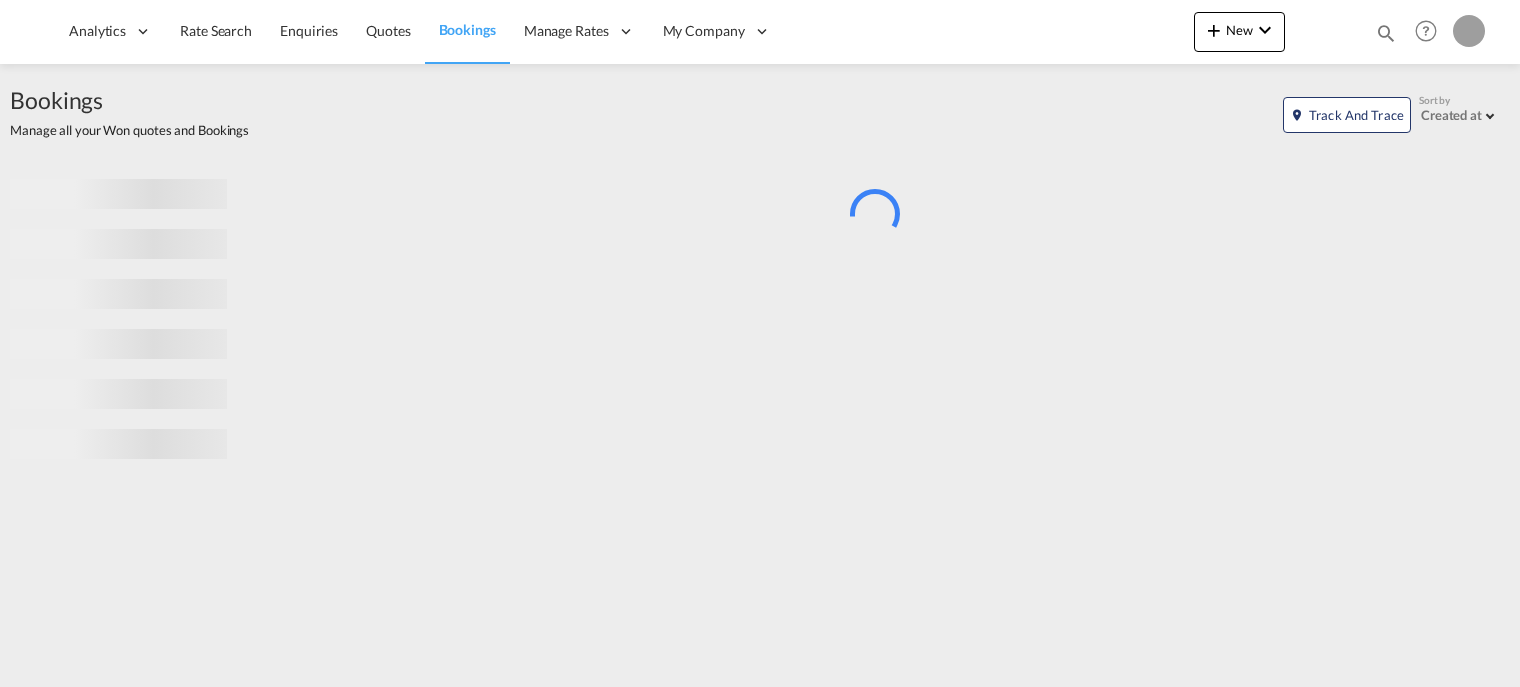 click at bounding box center (1386, 33) 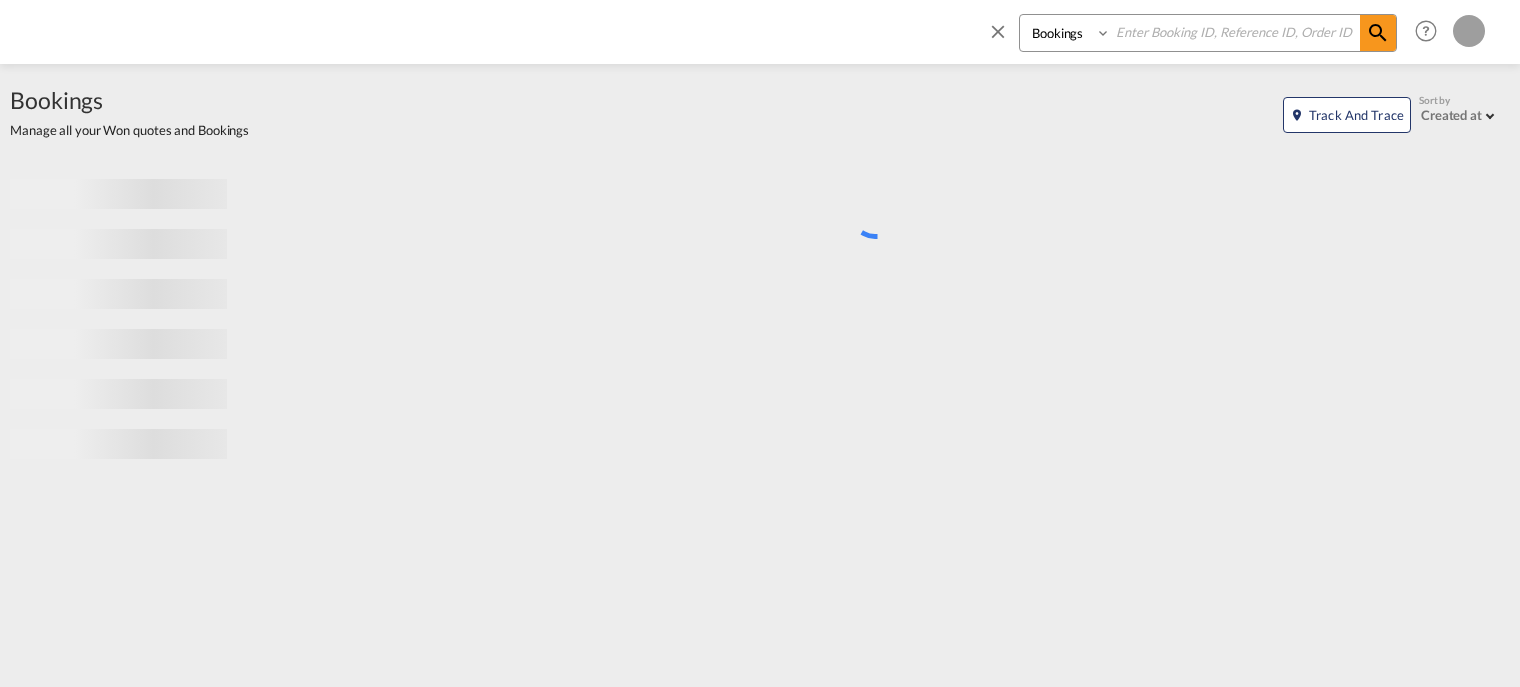click on "Bookings Quotes Enquiries" at bounding box center (1067, 33) 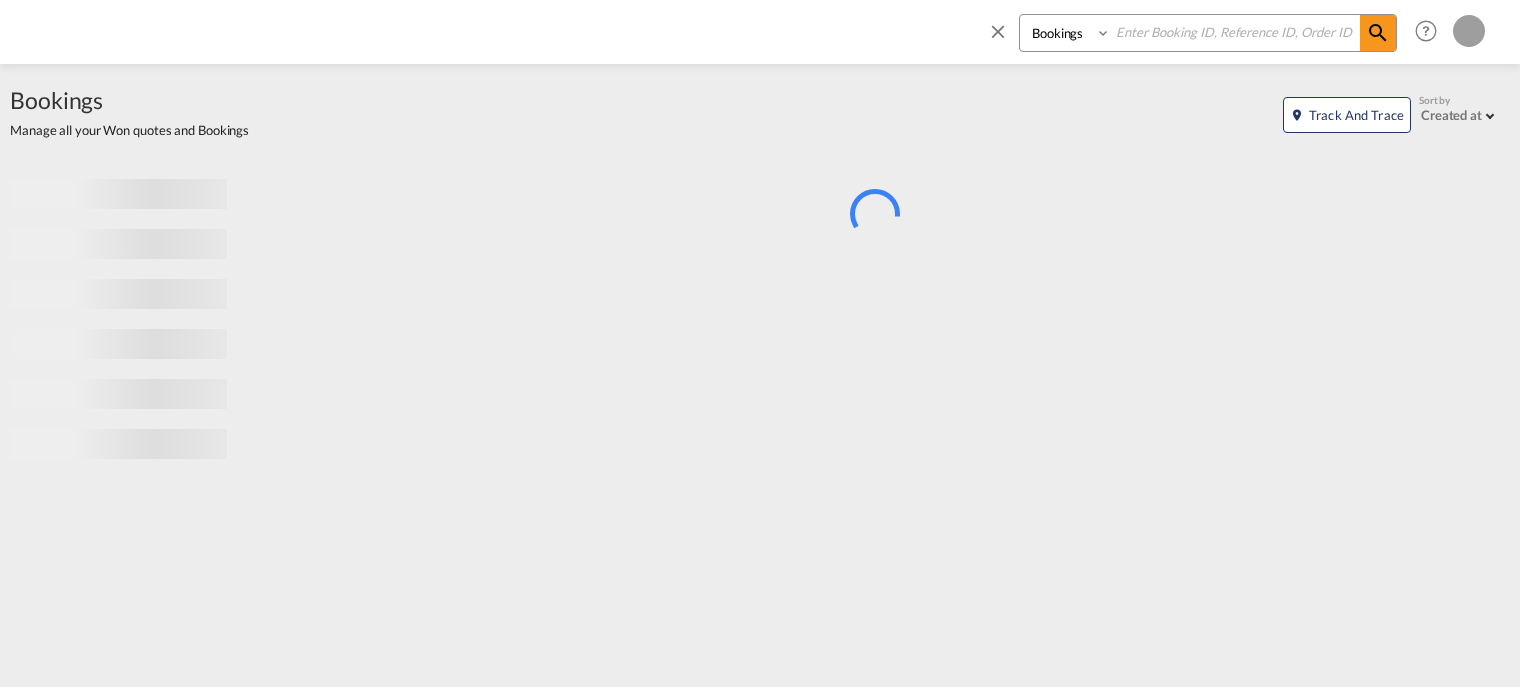 select on "Quotes" 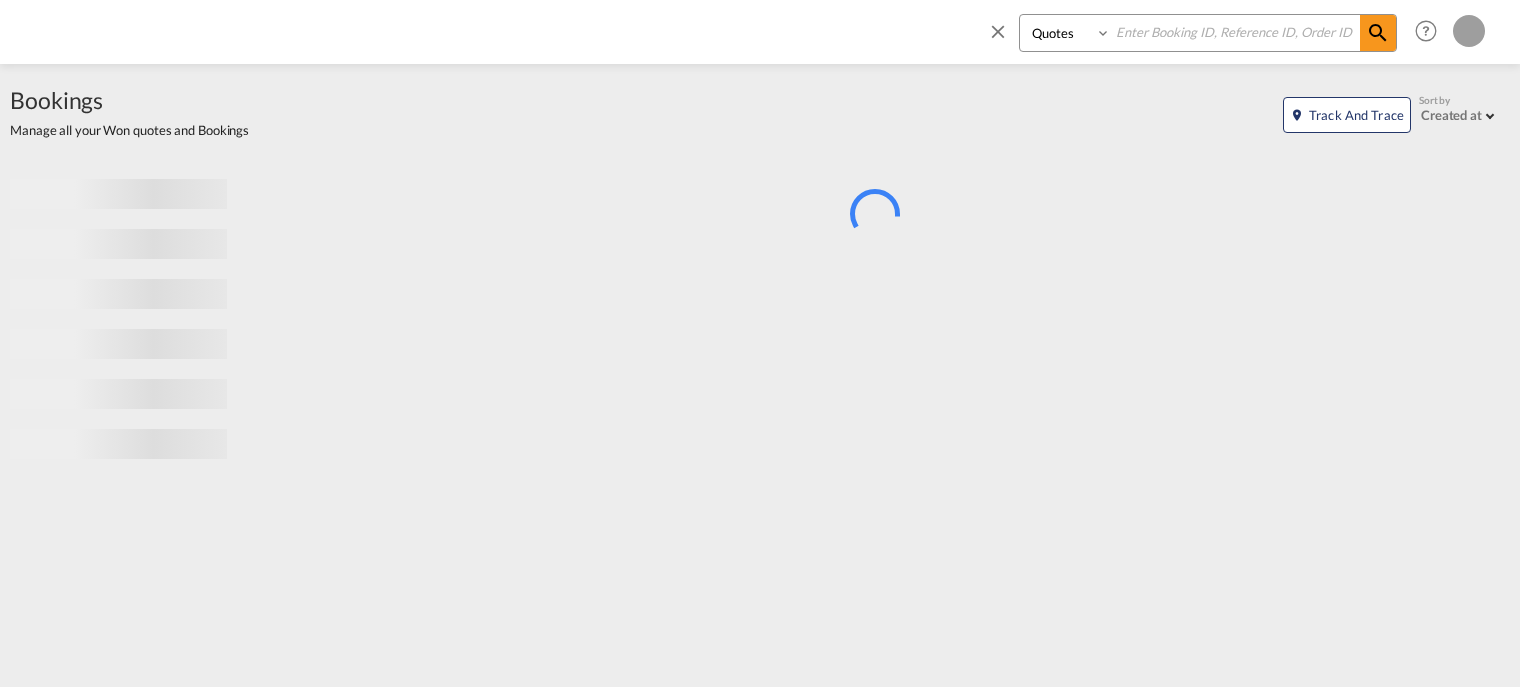click on "Bookings Quotes Enquiries" at bounding box center [1067, 33] 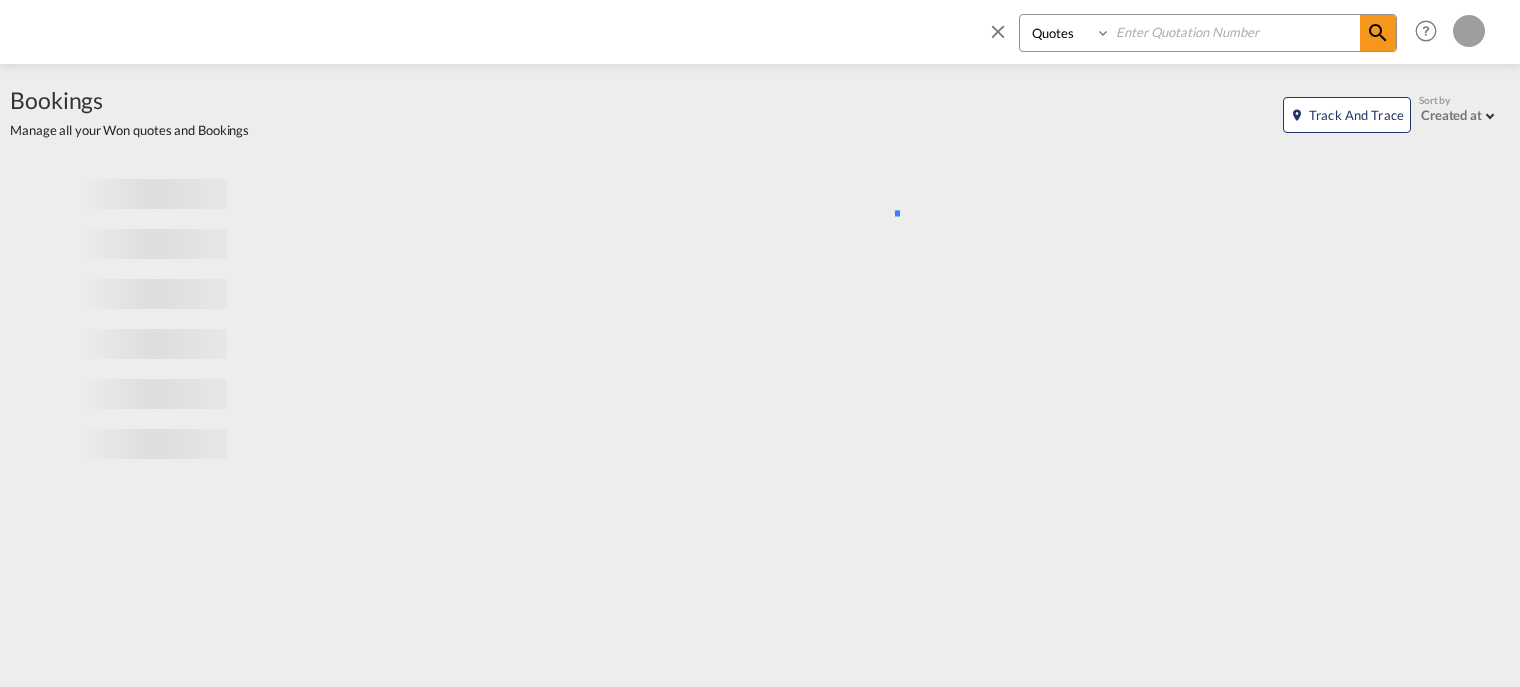 click at bounding box center (1235, 32) 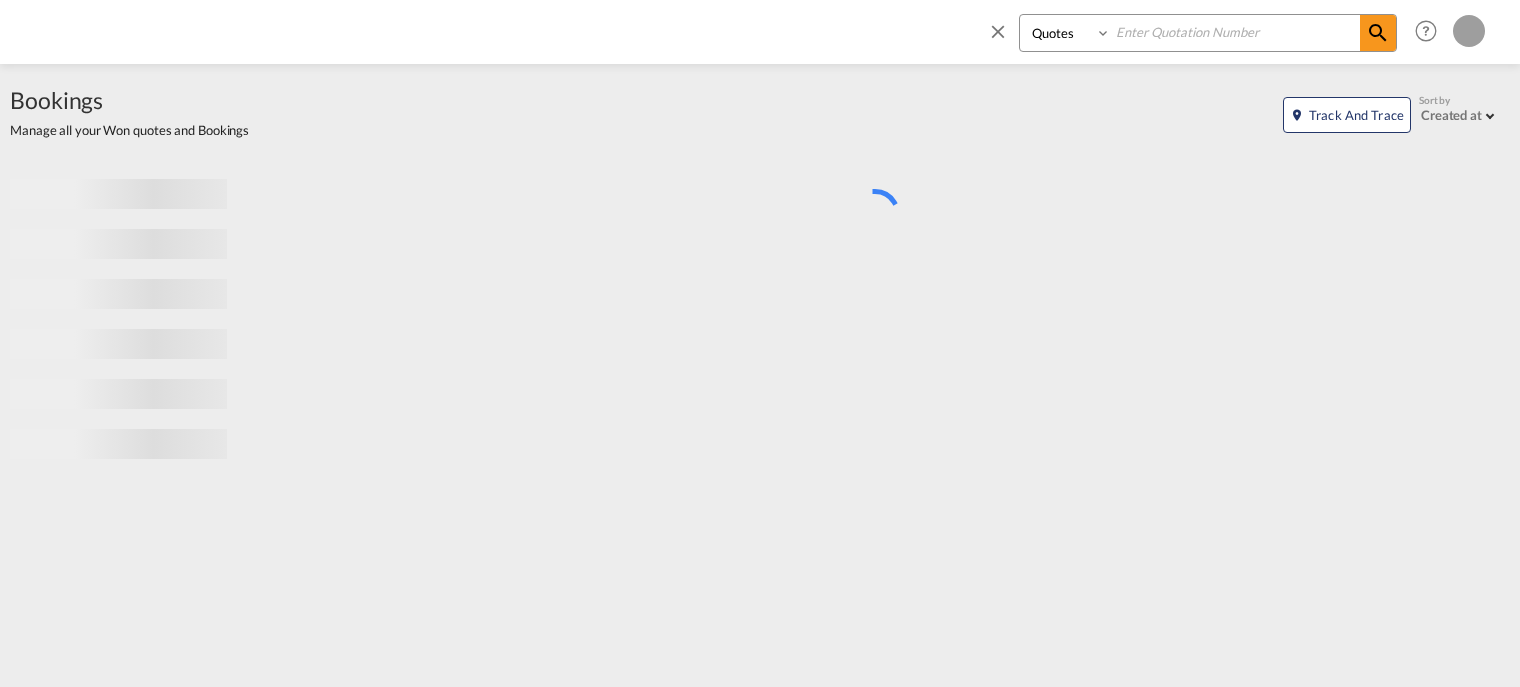 paste on "SYC000012926" 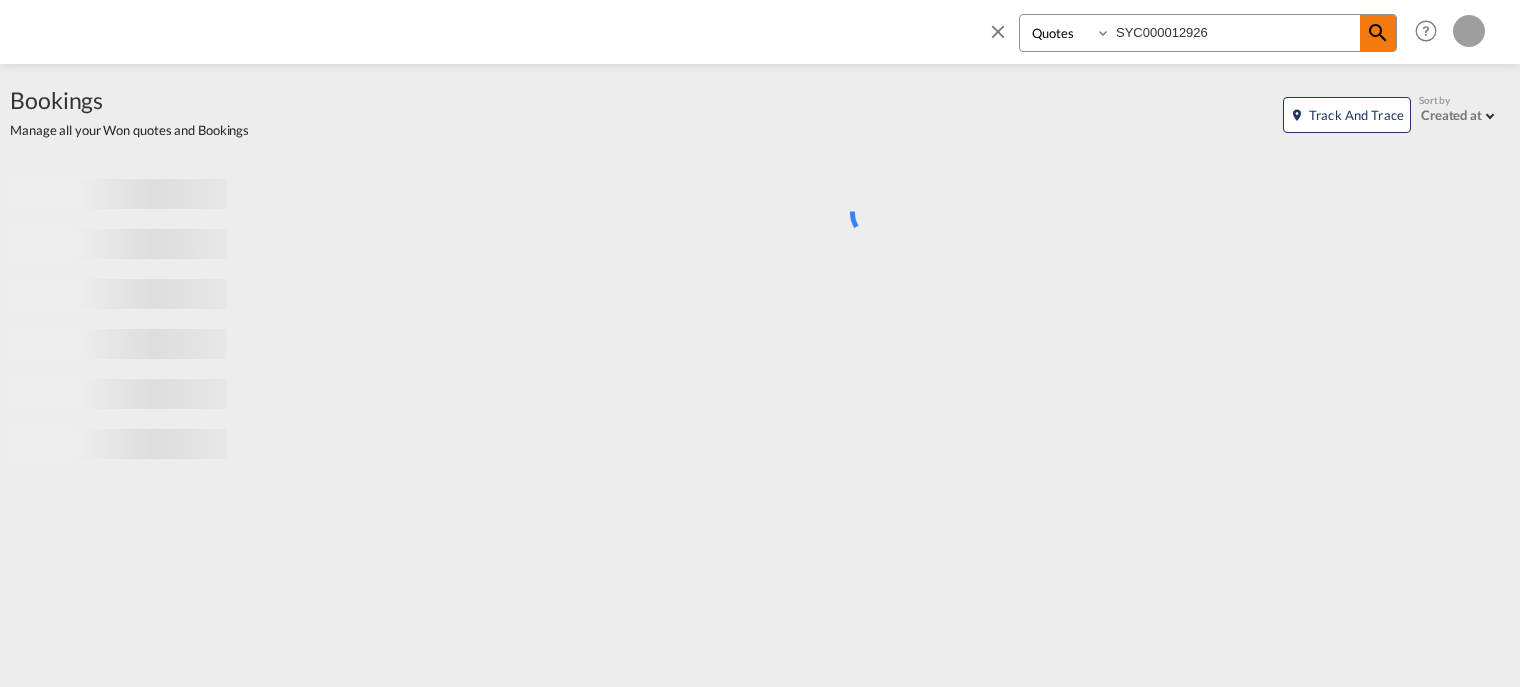 type on "SYC000012926" 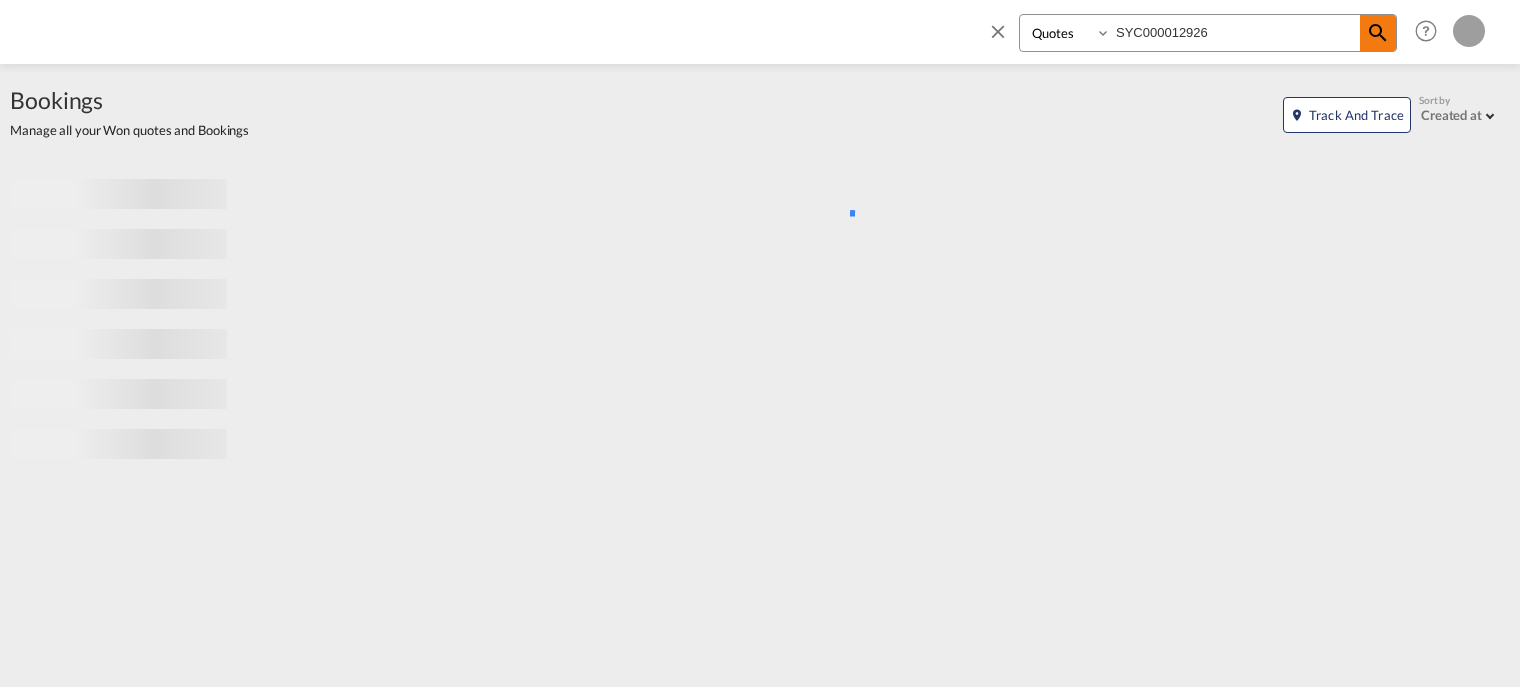 click at bounding box center (1378, 33) 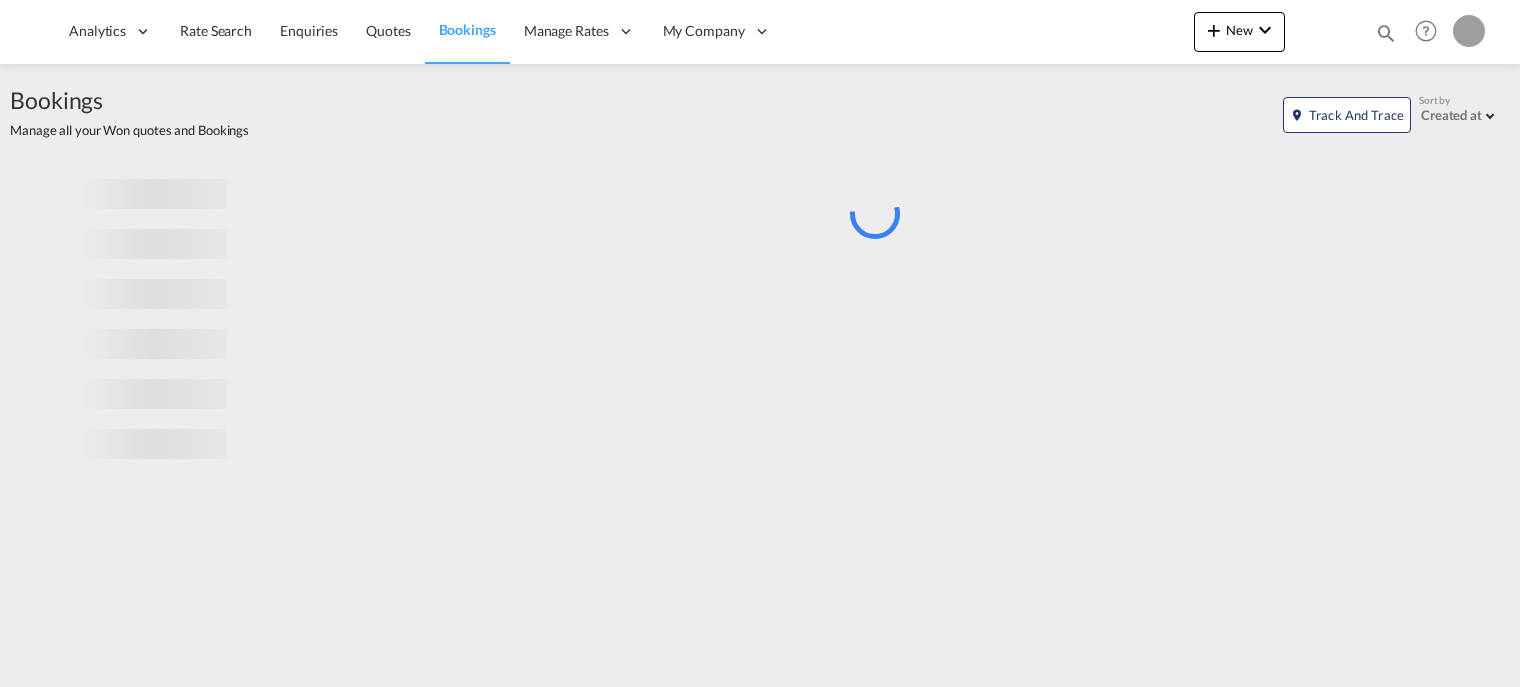 scroll, scrollTop: 0, scrollLeft: 0, axis: both 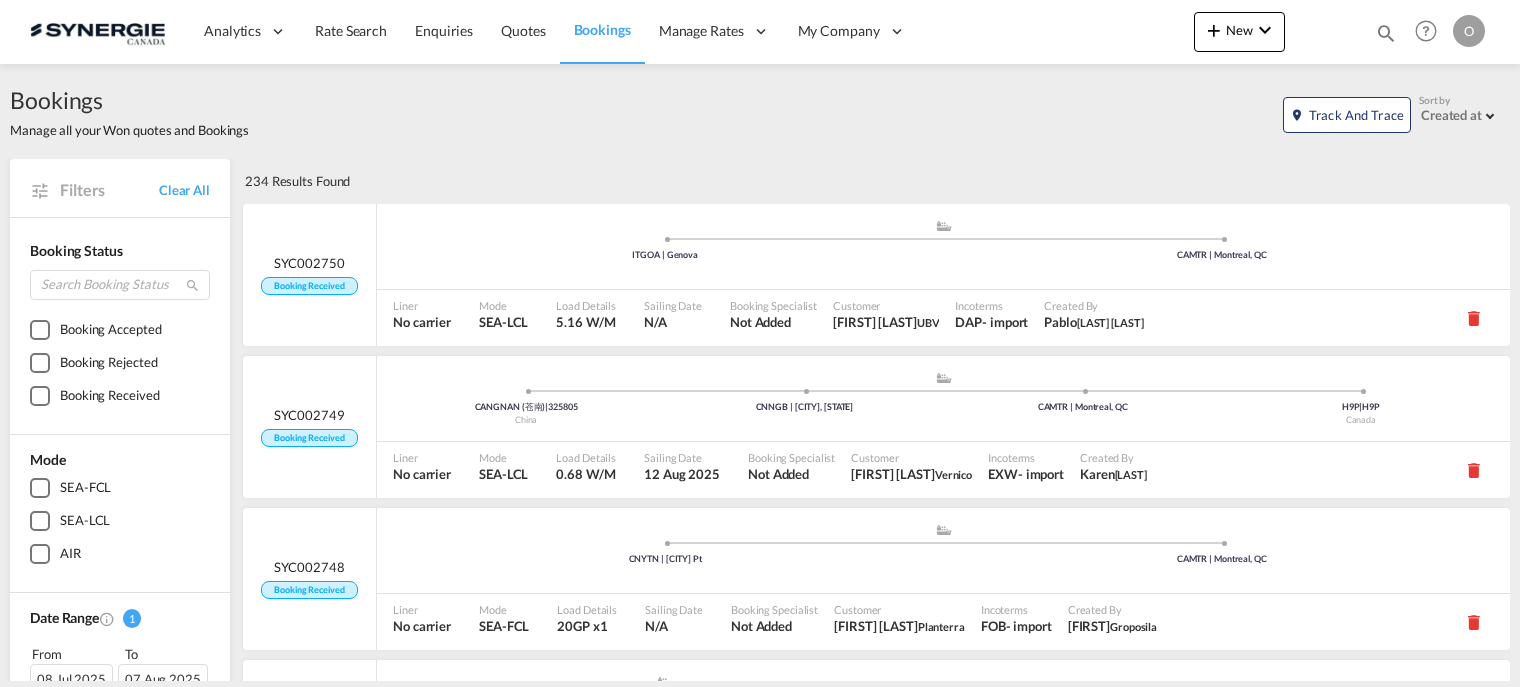 click at bounding box center [1386, 33] 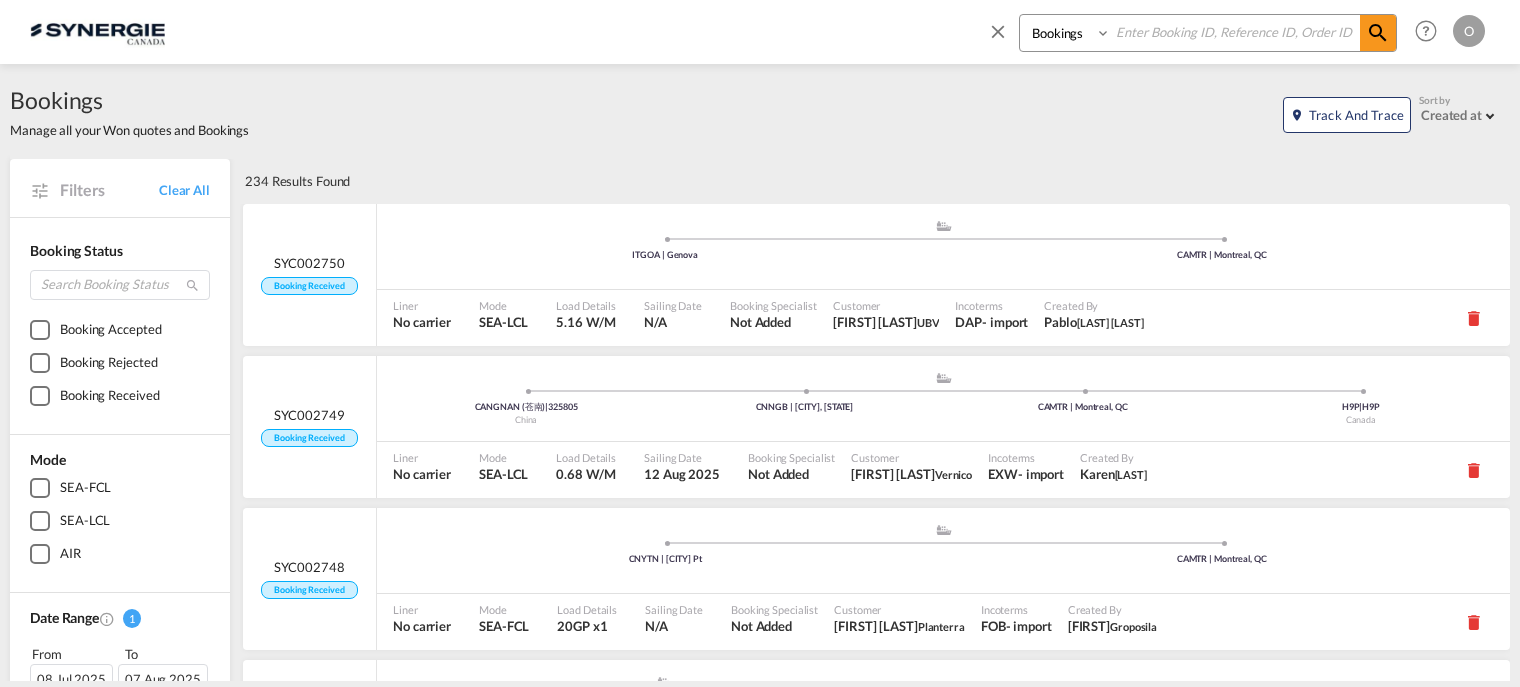 click on "Bookings Quotes Enquiries" at bounding box center [1067, 33] 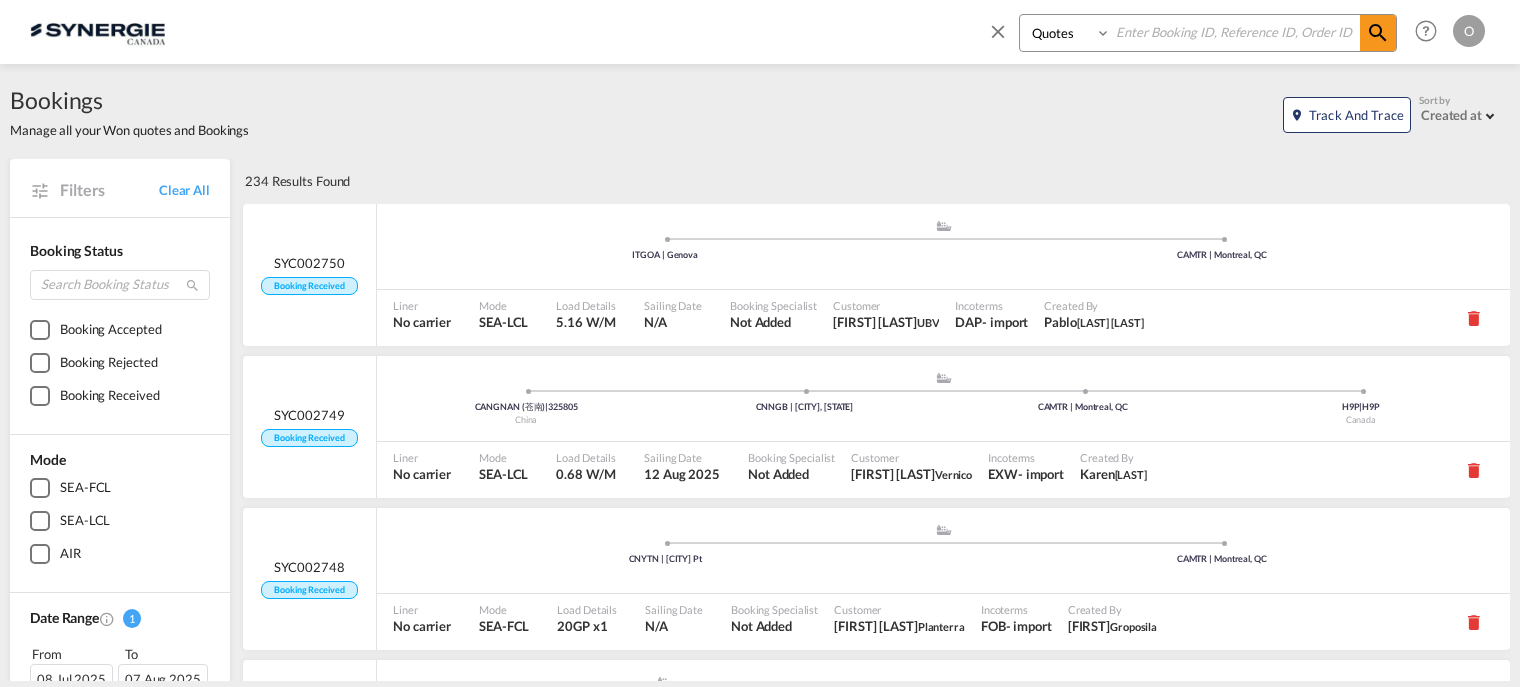 click on "Bookings Quotes Enquiries" at bounding box center (1067, 33) 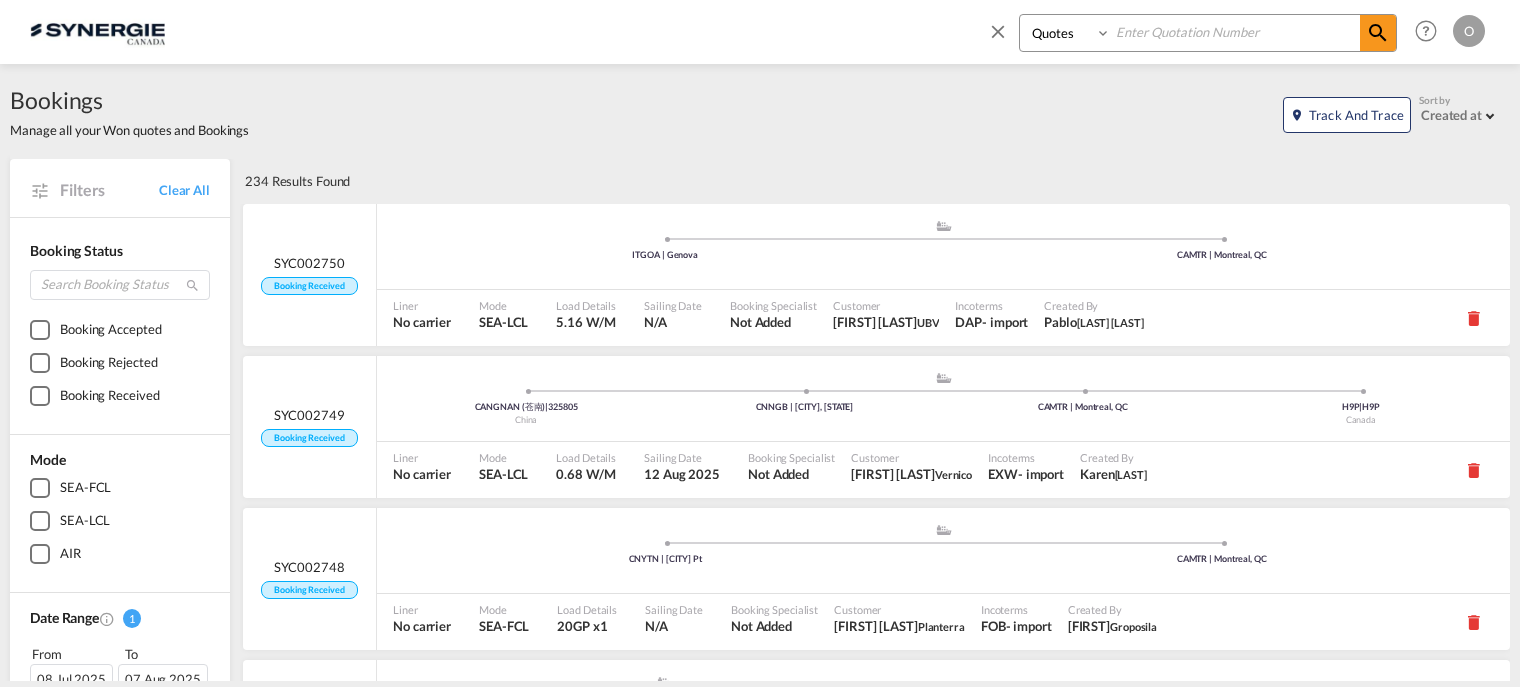 click at bounding box center (1235, 32) 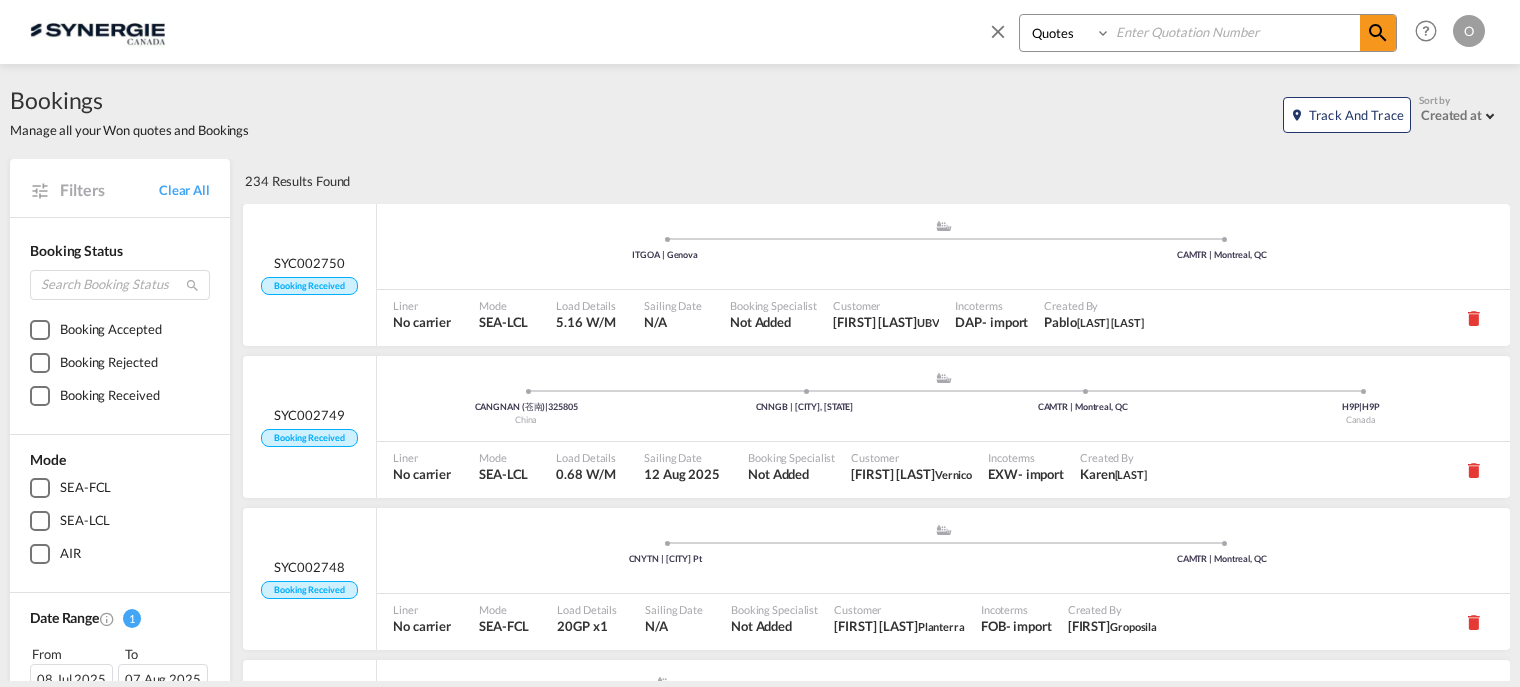 paste on "SYC000012926" 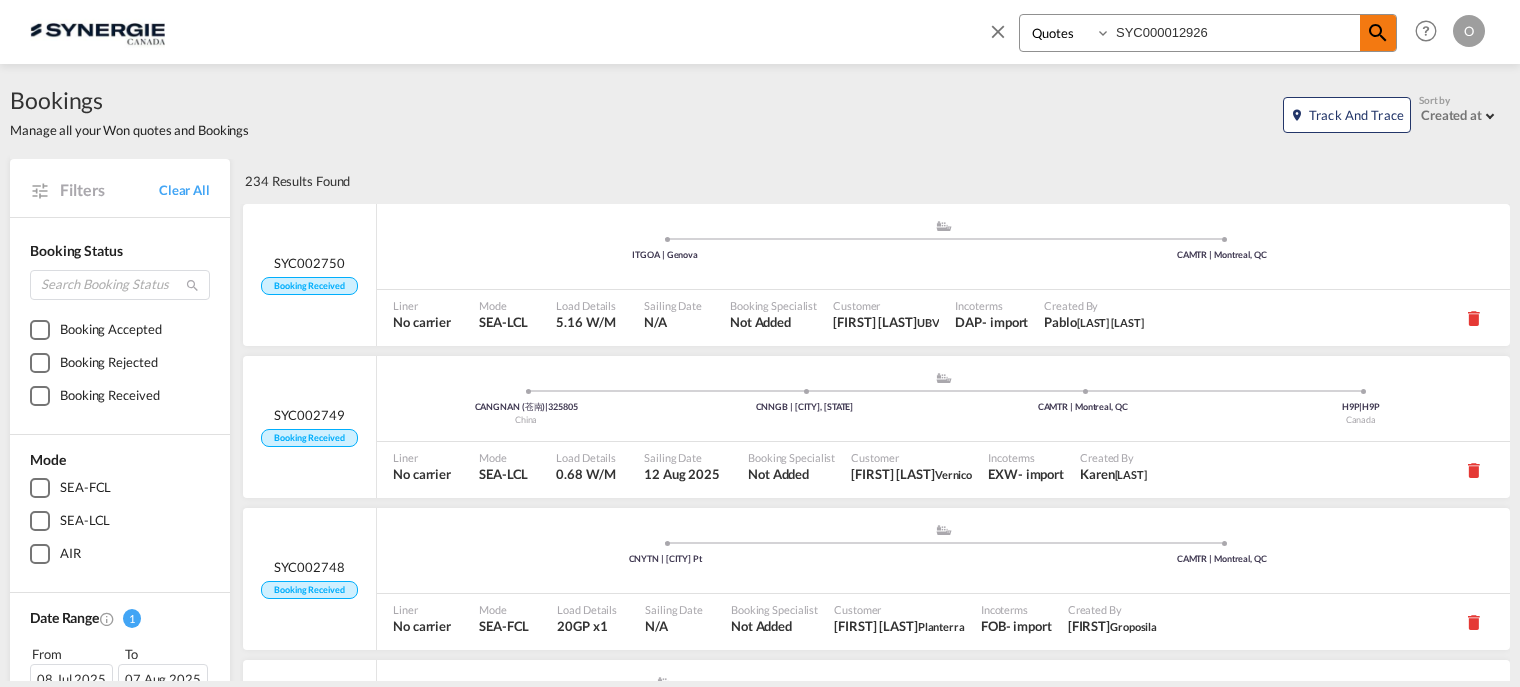 type on "SYC000012926" 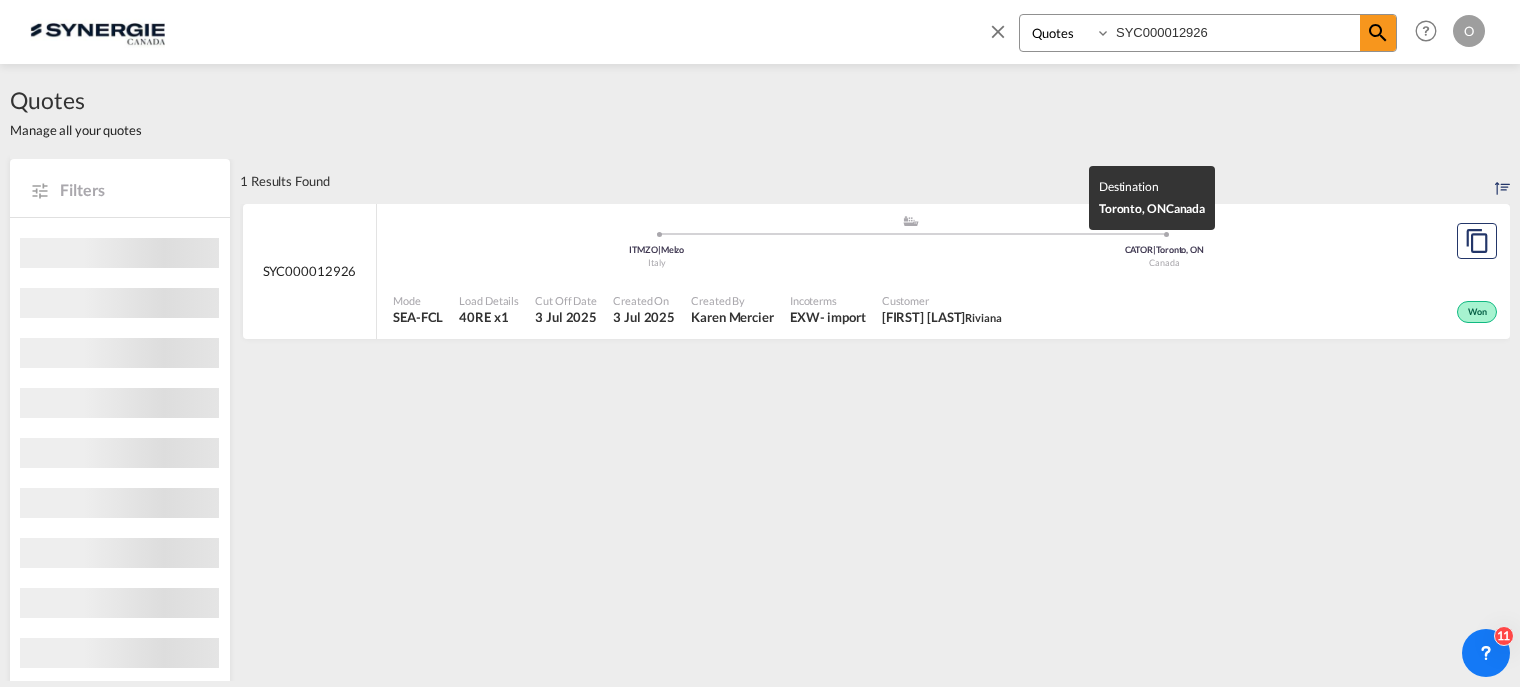 click on "CATOR
|  Toronto, ON" at bounding box center [1165, 250] 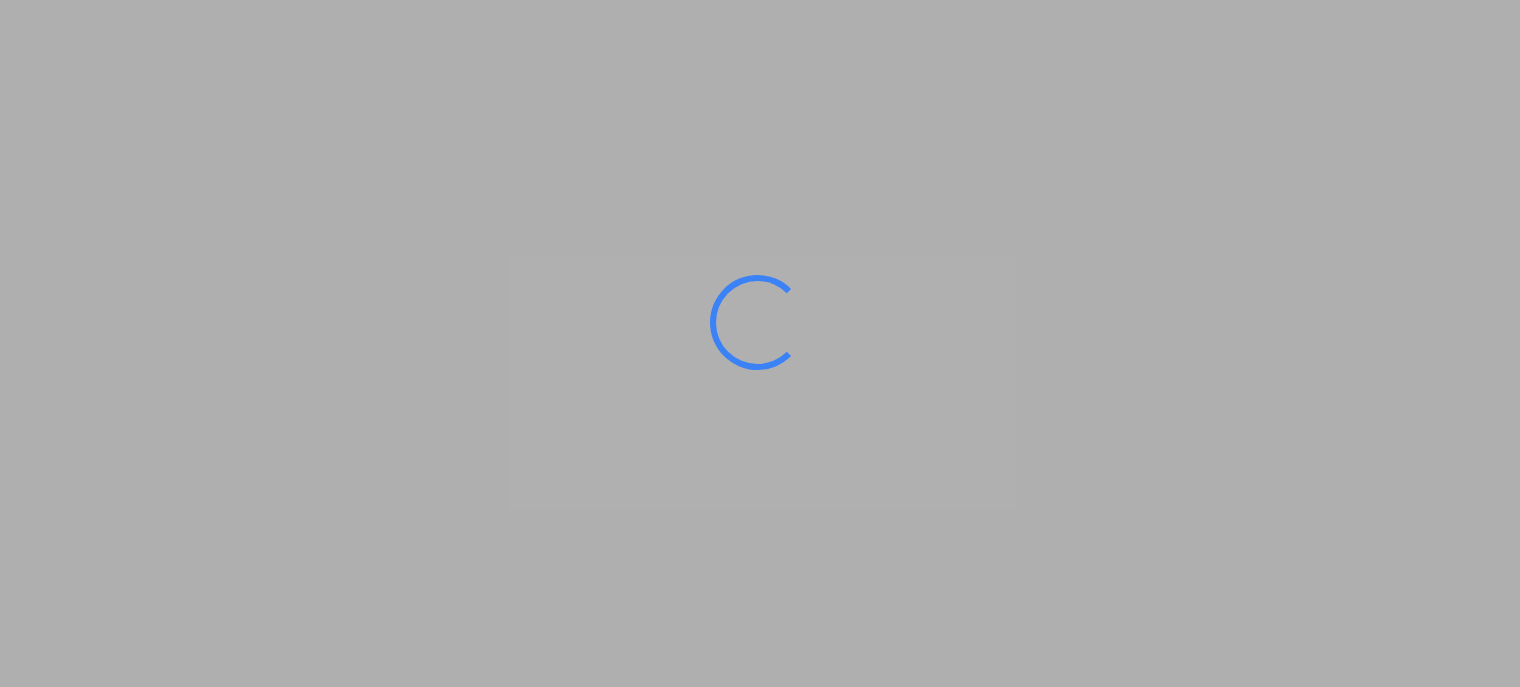 scroll, scrollTop: 0, scrollLeft: 0, axis: both 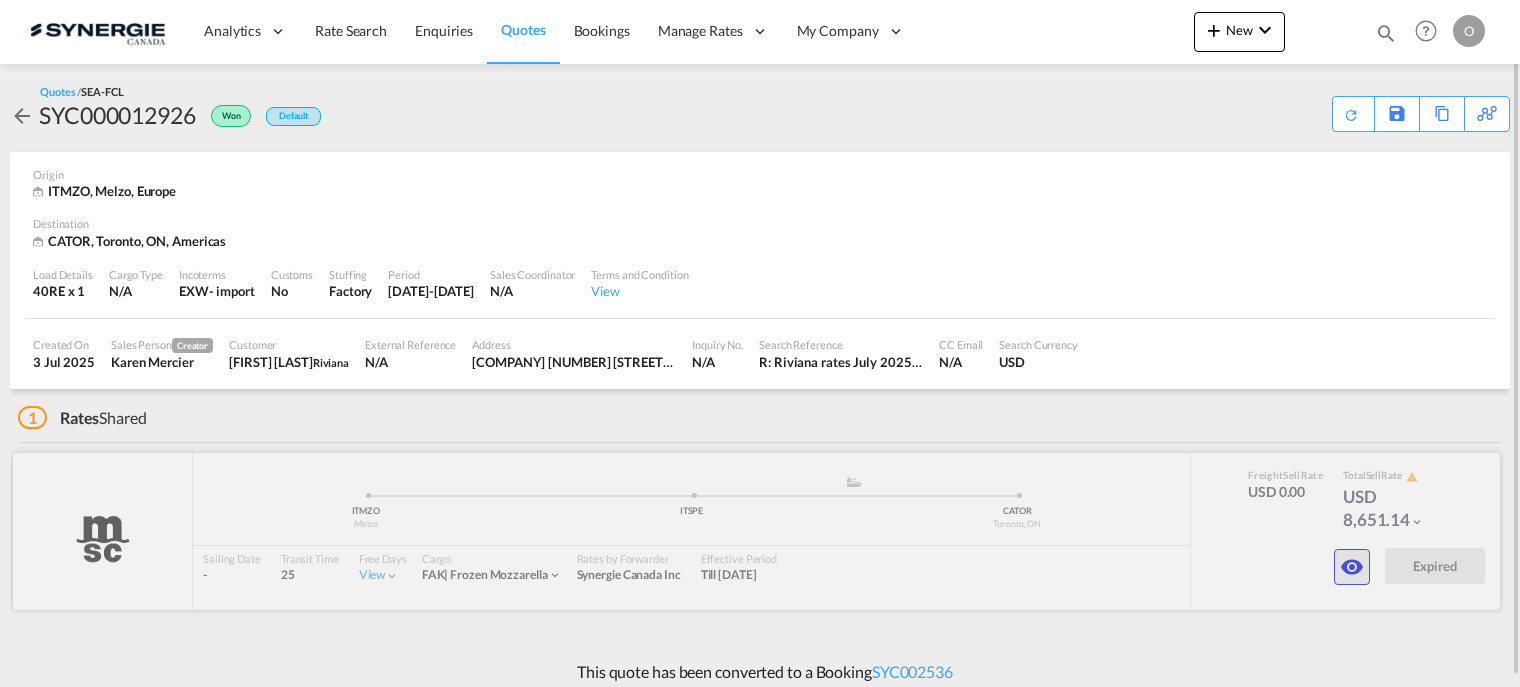 click at bounding box center [1352, 567] 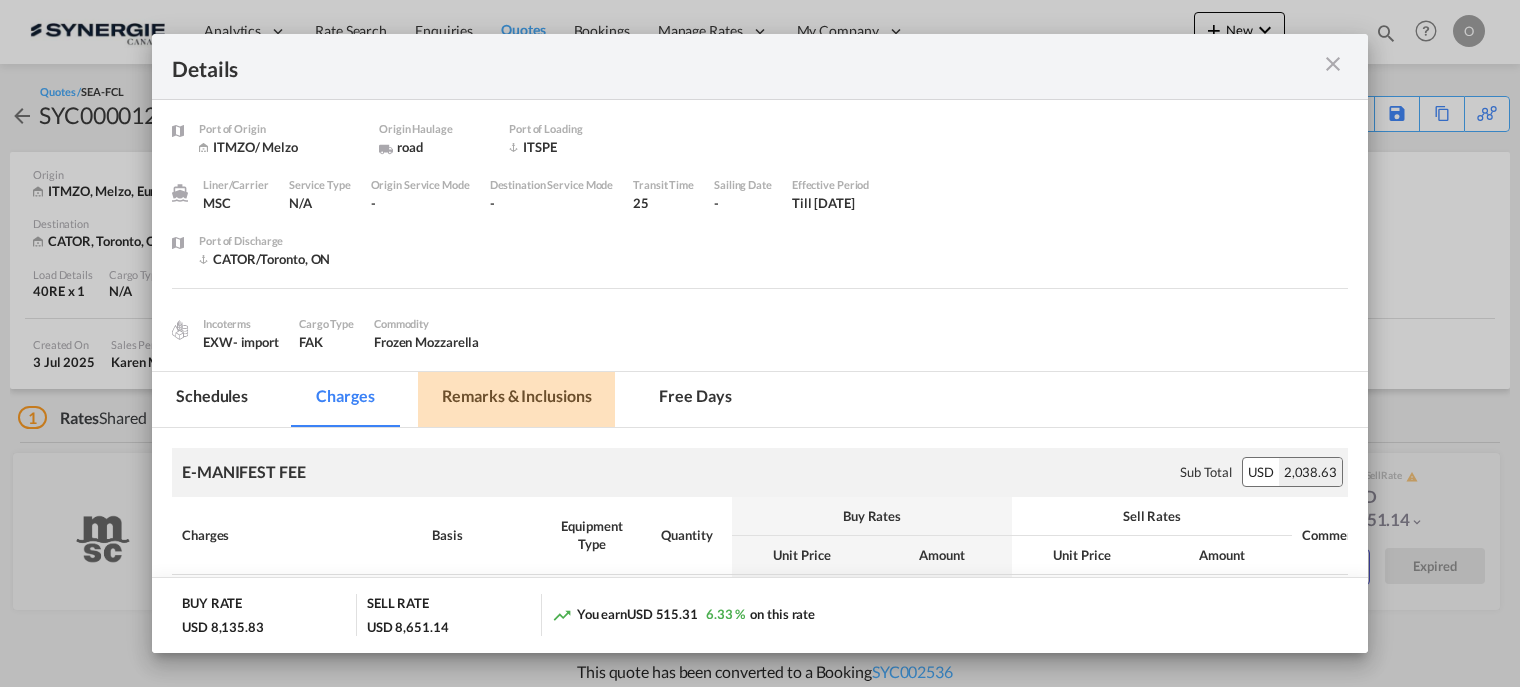 click on "Remarks & Inclusions" at bounding box center (516, 399) 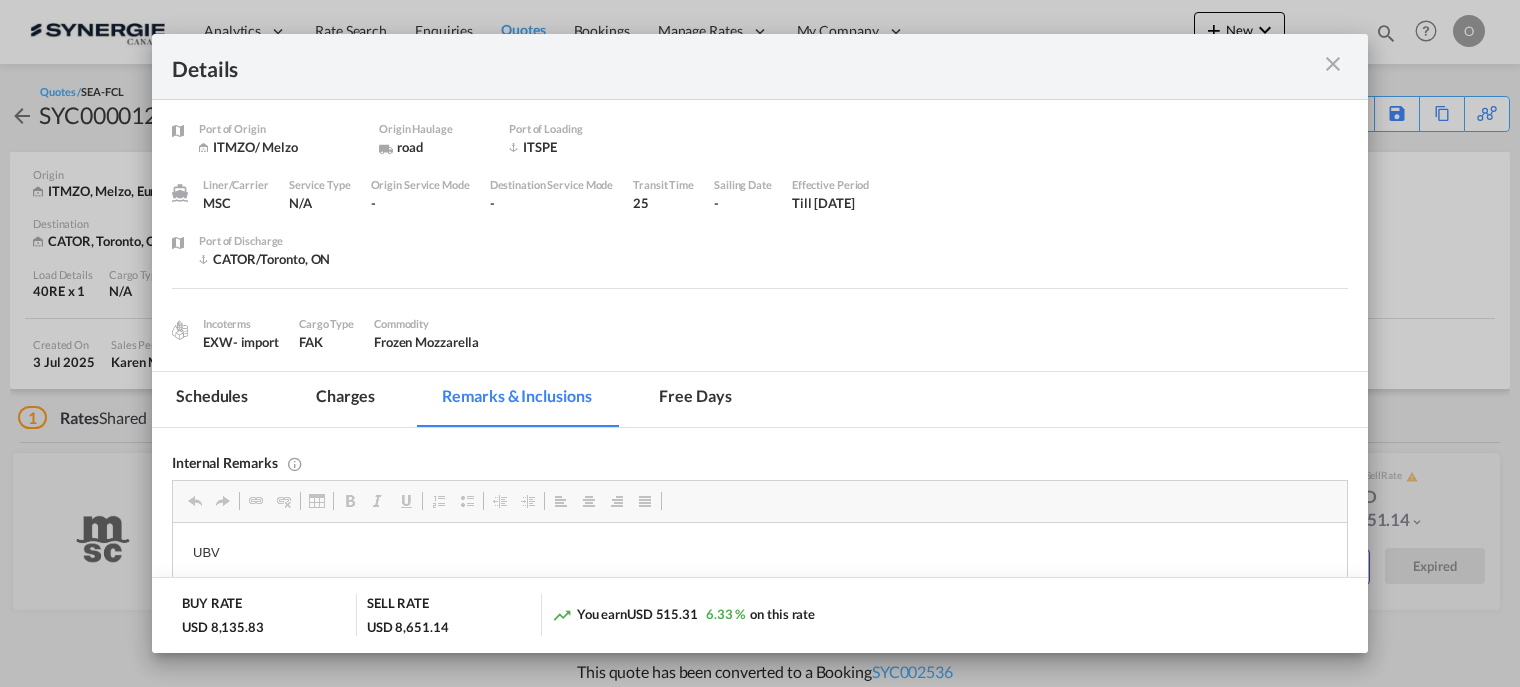 scroll, scrollTop: 0, scrollLeft: 0, axis: both 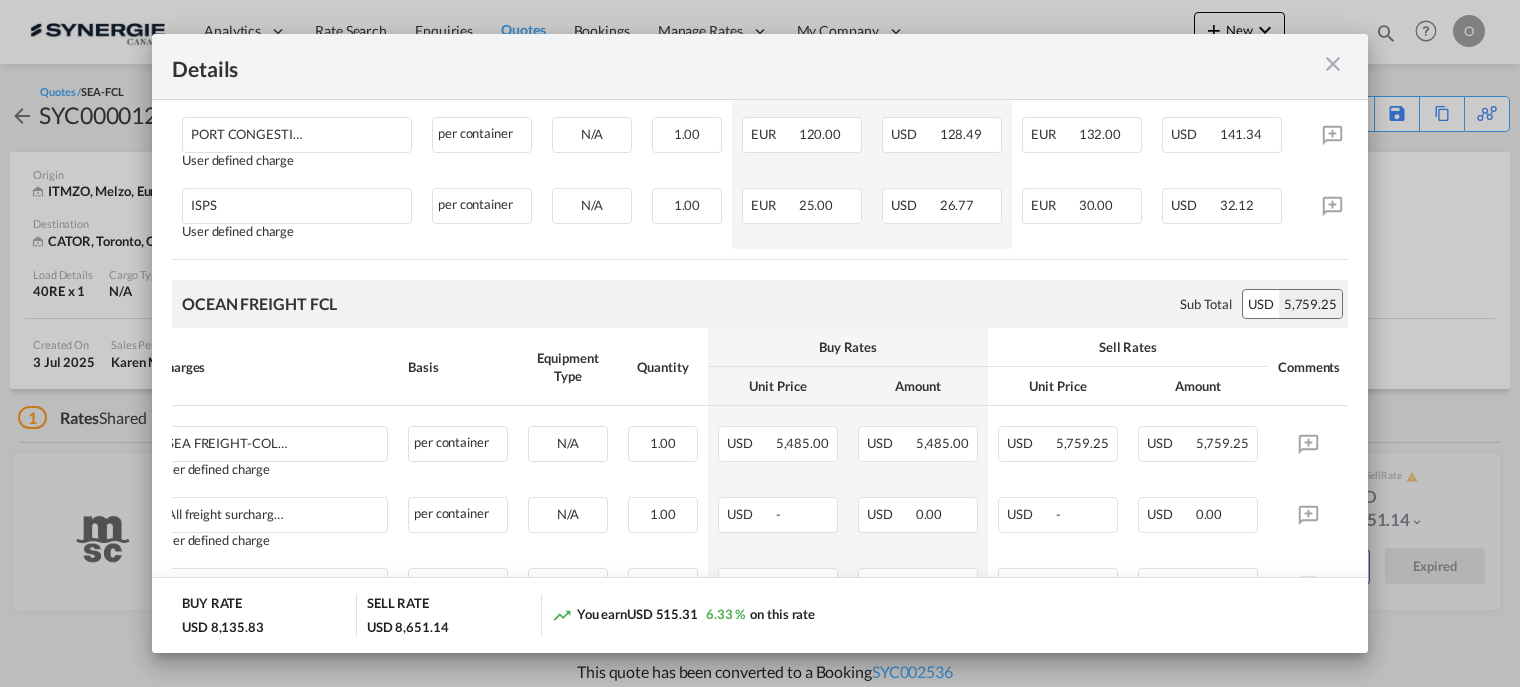 click at bounding box center (1333, 64) 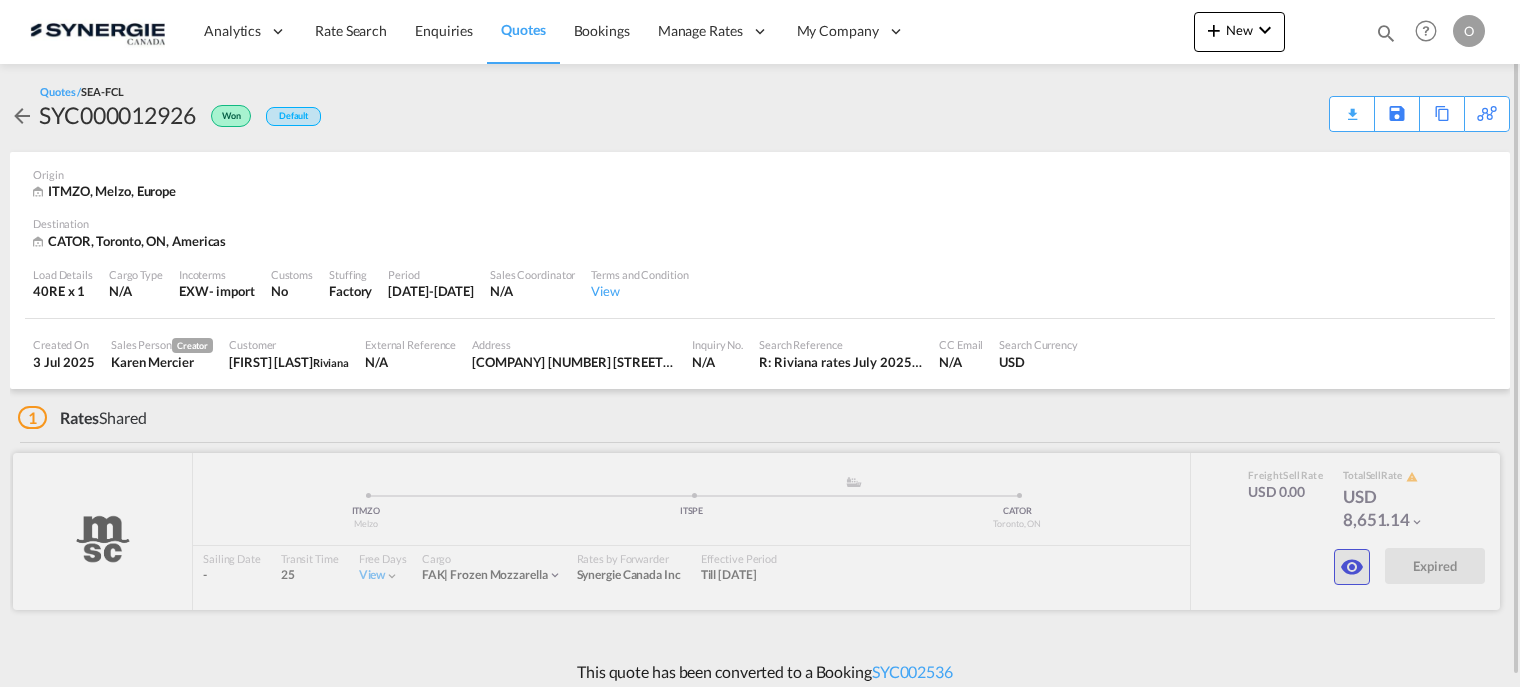 click at bounding box center (1352, 567) 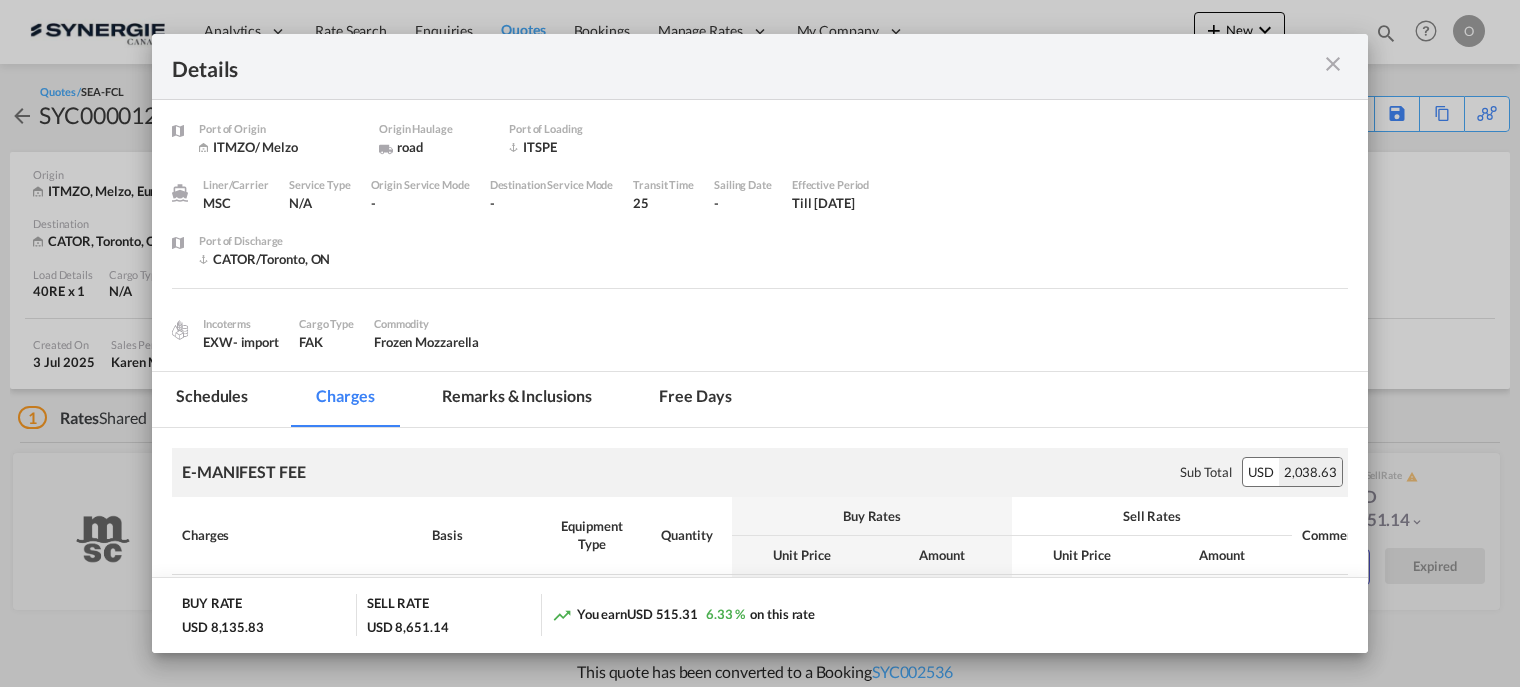 click on "Remarks & Inclusions" at bounding box center (516, 399) 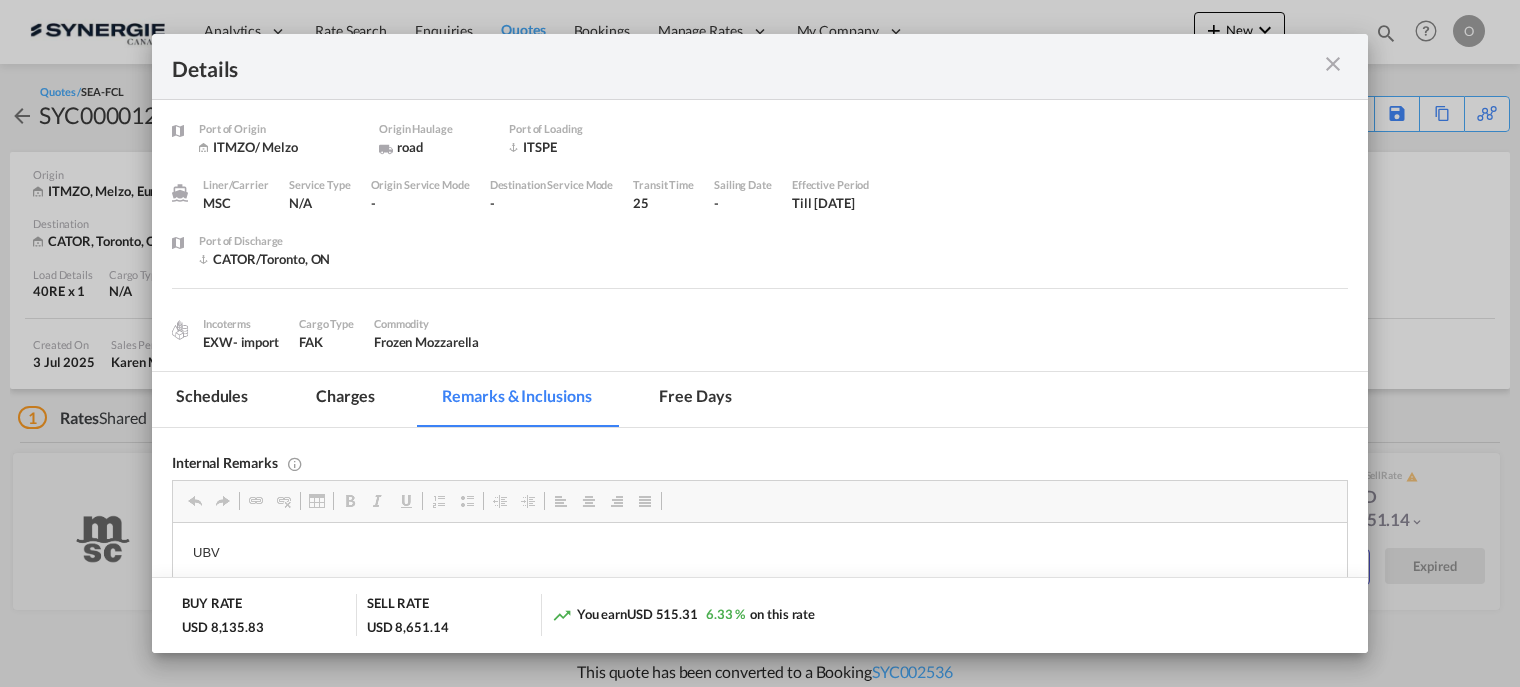 scroll, scrollTop: 0, scrollLeft: 0, axis: both 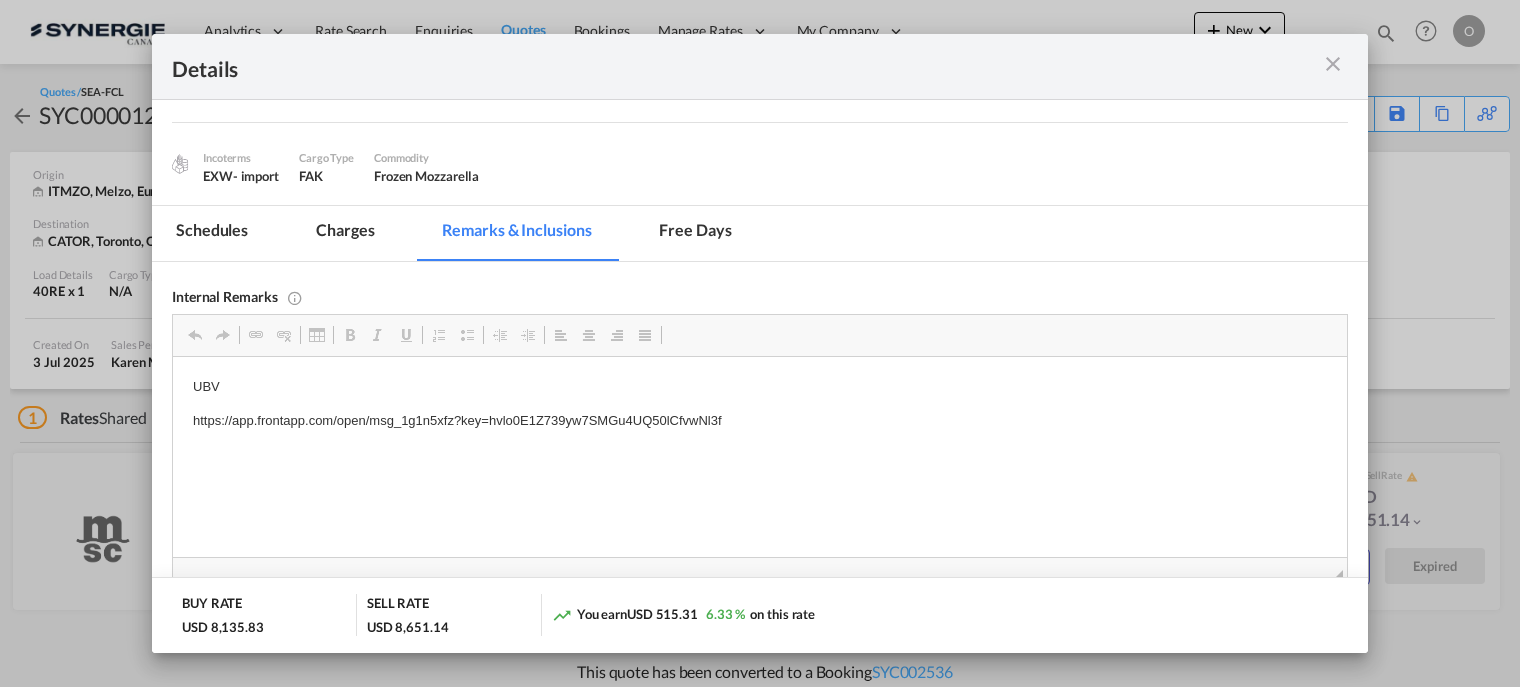 drag, startPoint x: 720, startPoint y: 416, endPoint x: 194, endPoint y: 405, distance: 526.115 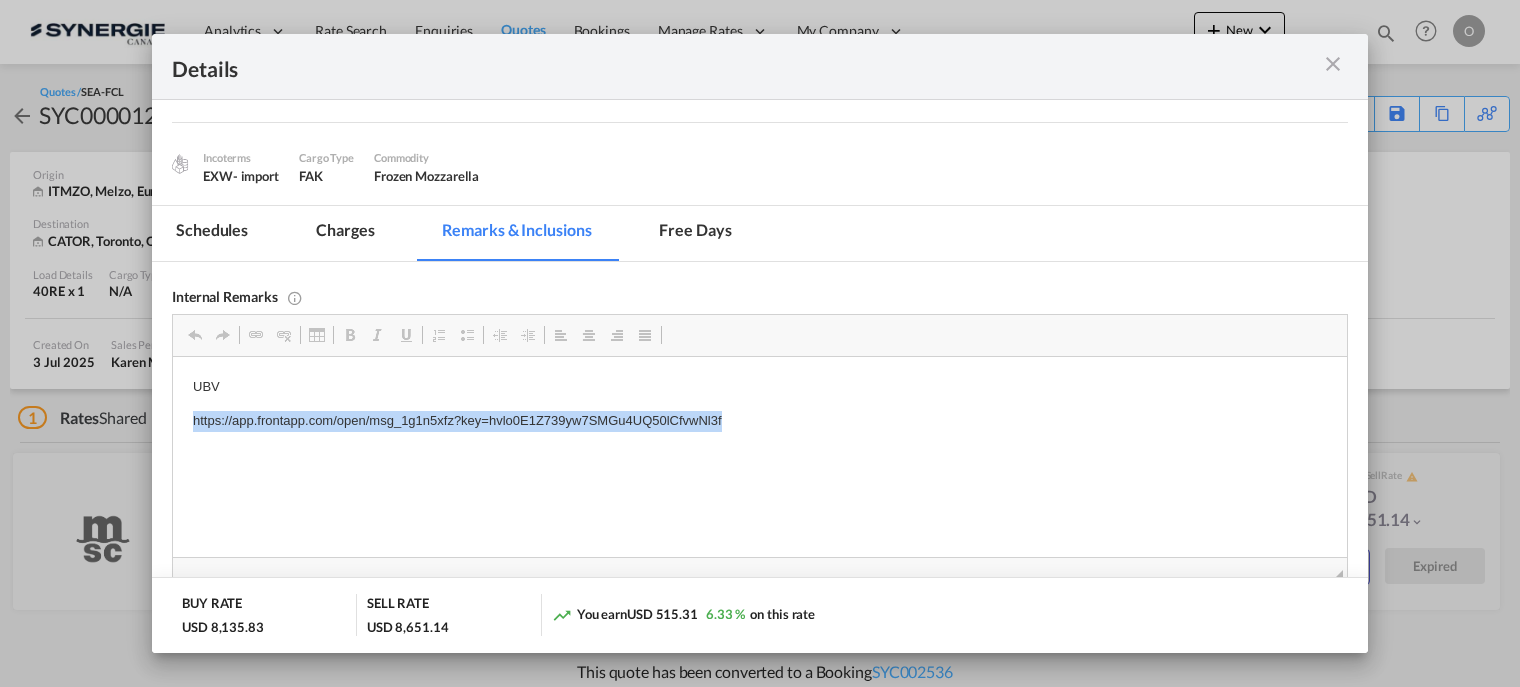 drag, startPoint x: 191, startPoint y: 420, endPoint x: 742, endPoint y: 416, distance: 551.0145 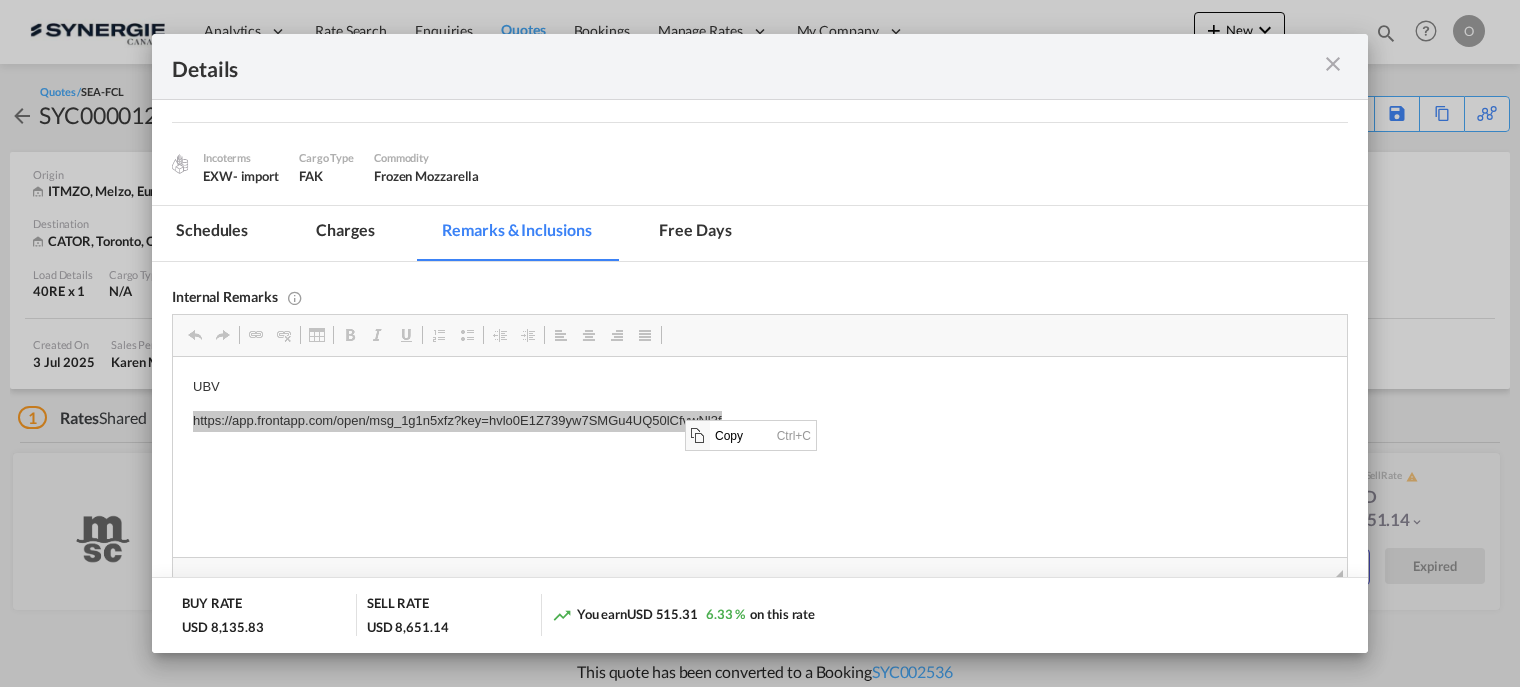 scroll, scrollTop: 0, scrollLeft: 0, axis: both 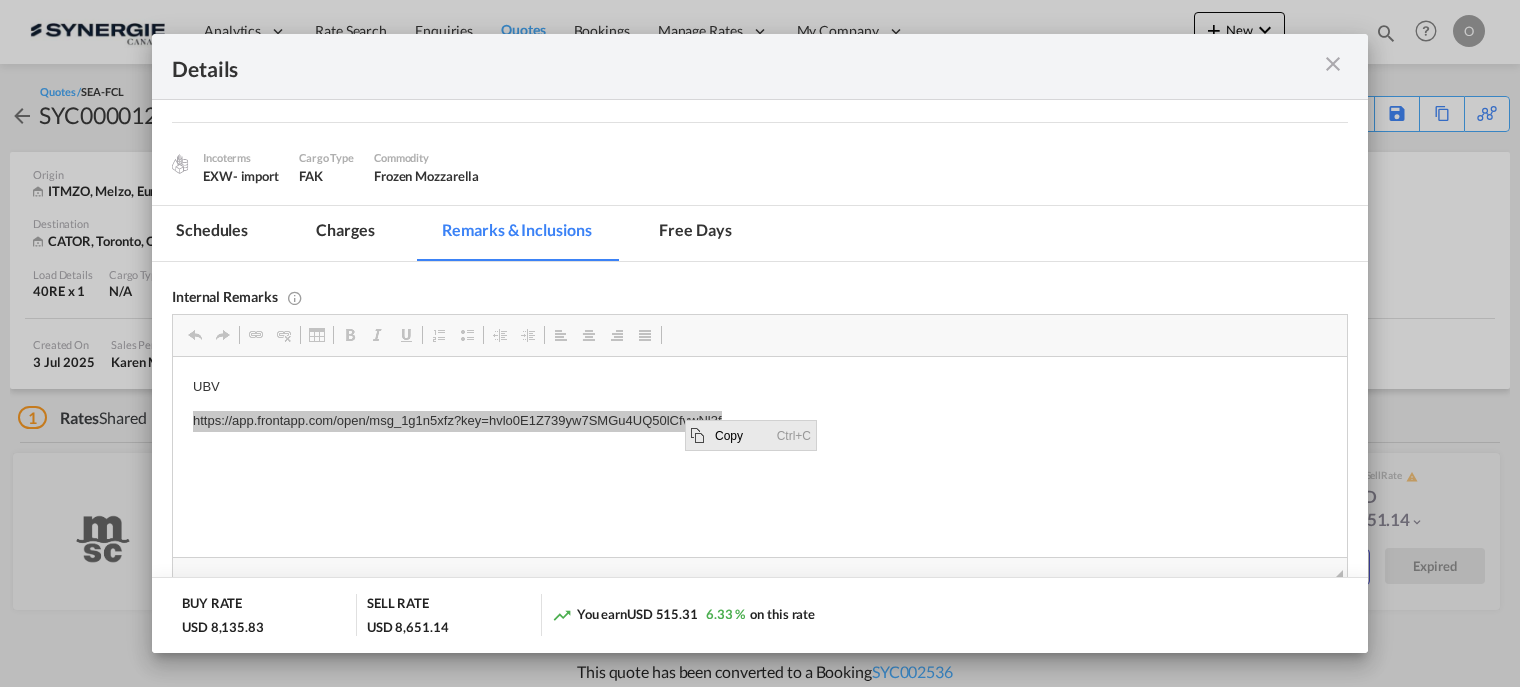 drag, startPoint x: 747, startPoint y: 441, endPoint x: 1378, endPoint y: 464, distance: 631.419 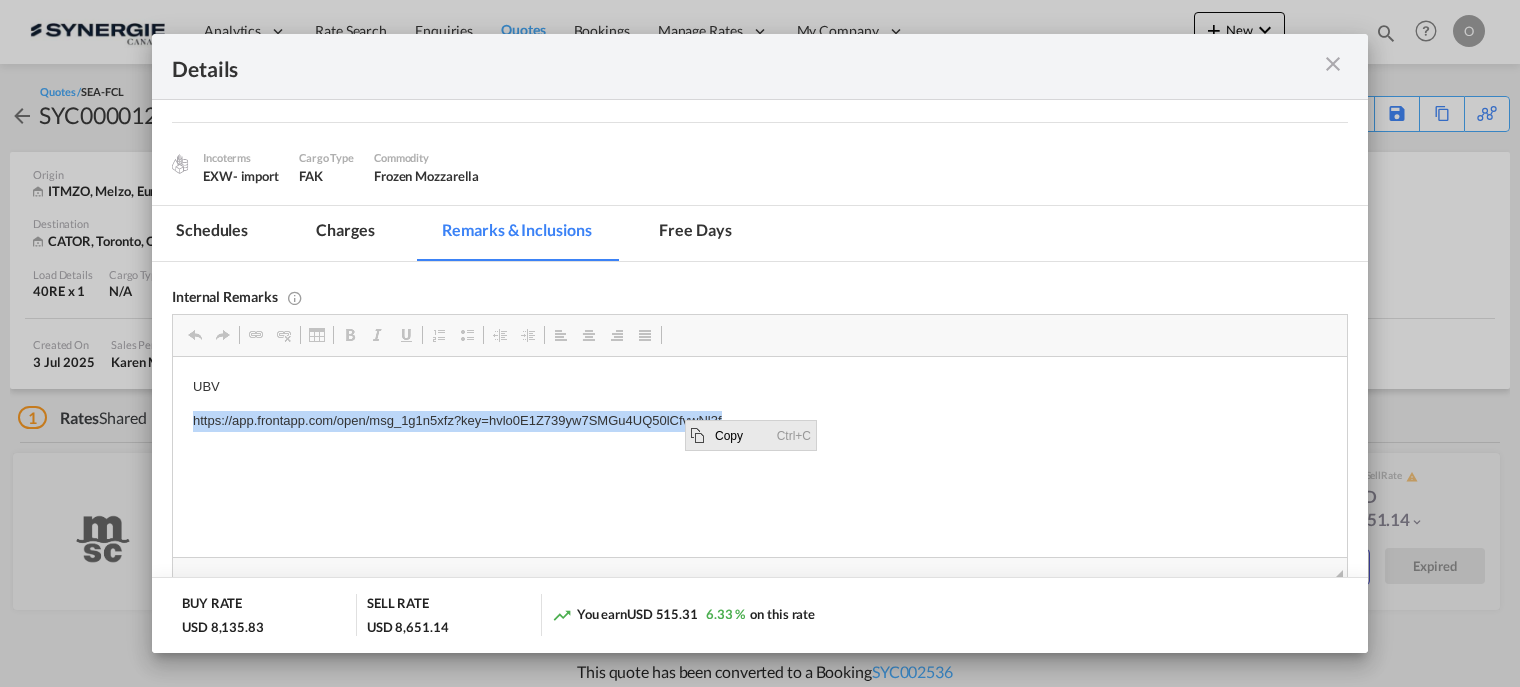 copy on "https://app.frontapp.com/open/msg_1g1n5xfz?key=hvlo0E1Z739yw7SMGu4UQ50lCfvwNl3f" 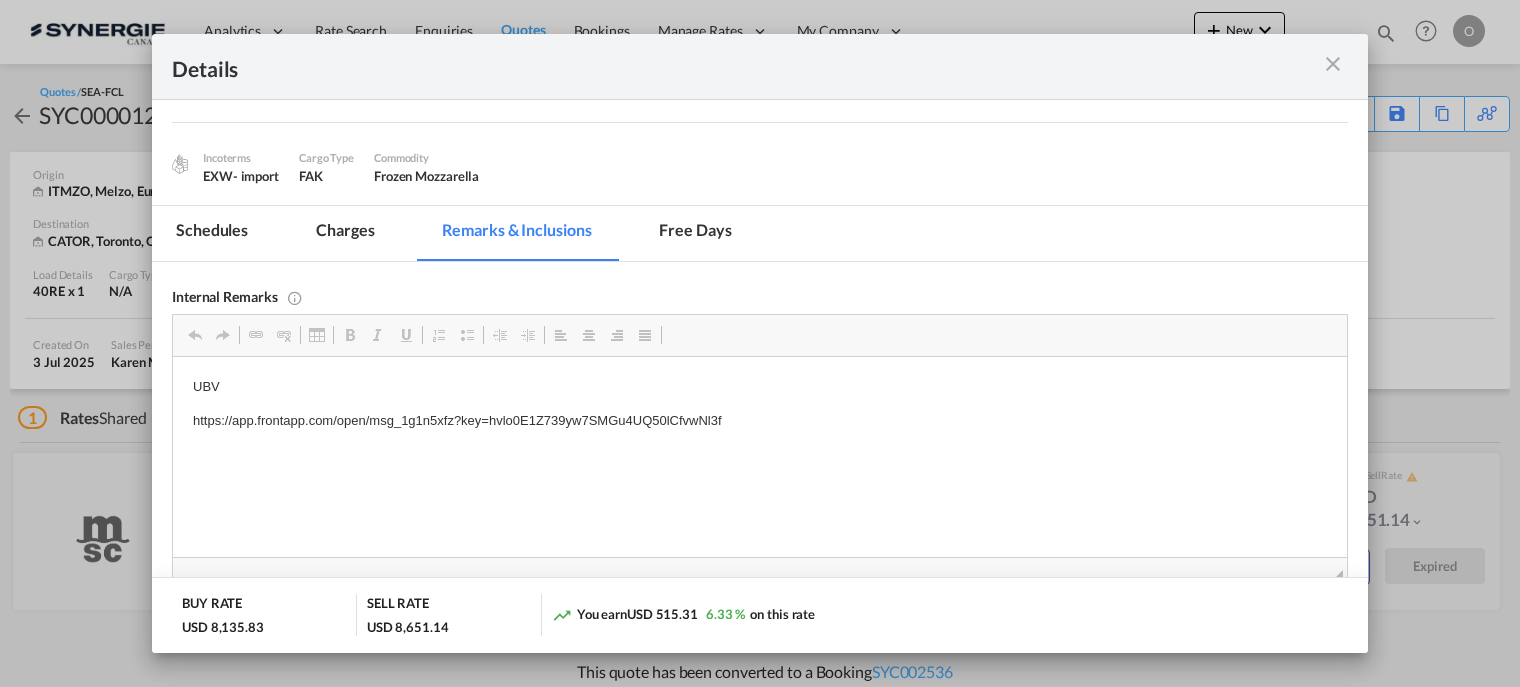 click at bounding box center (1333, 64) 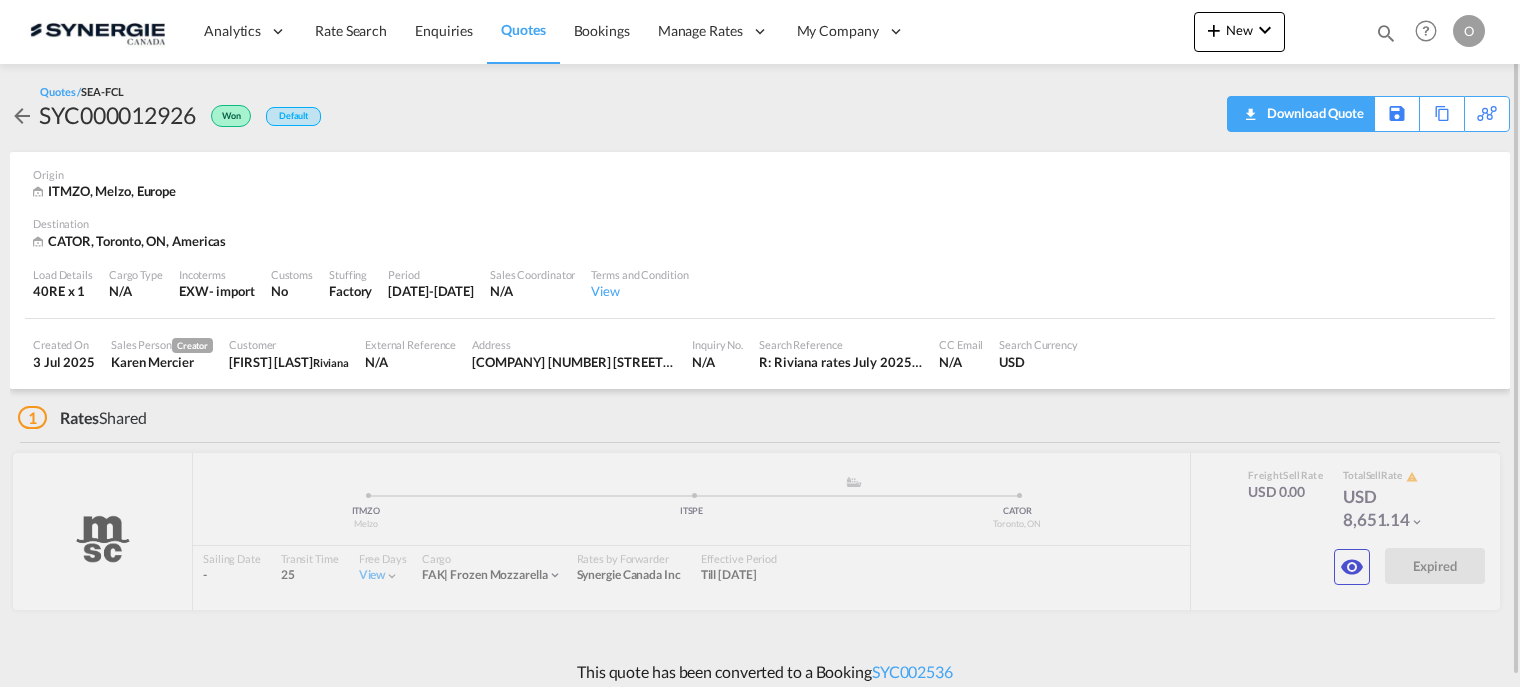 click on "Download Quote" at bounding box center [1313, 113] 